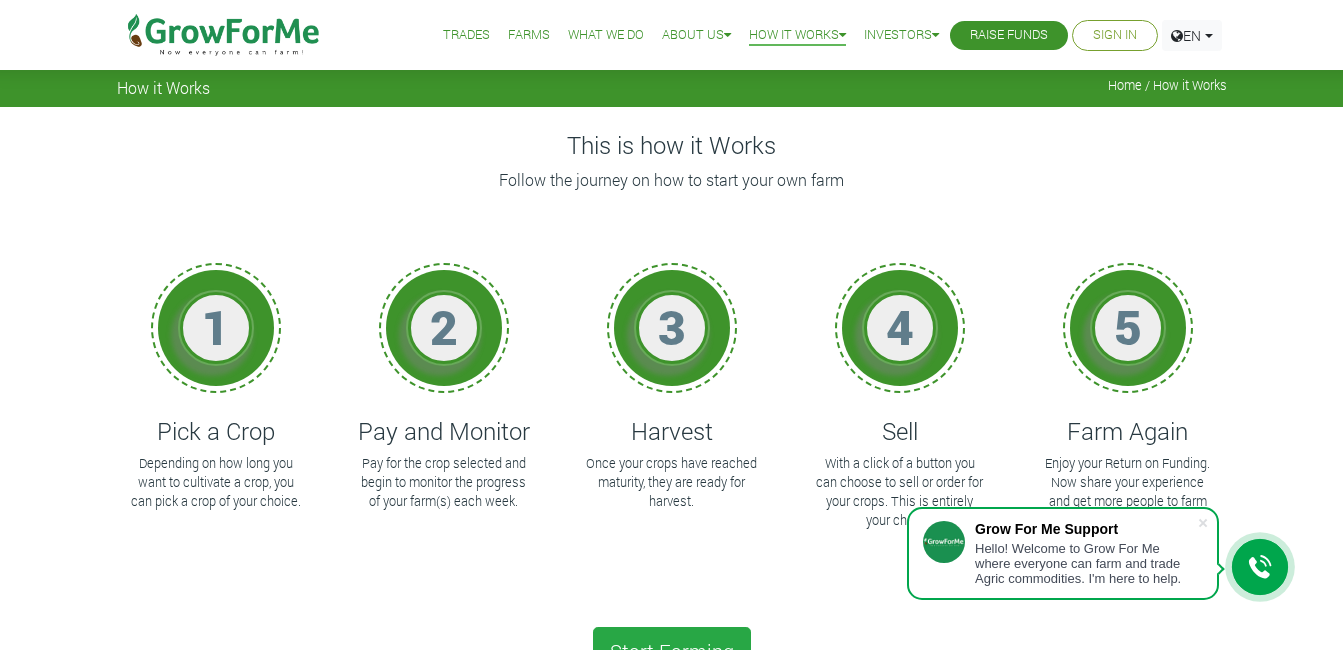 scroll, scrollTop: 240, scrollLeft: 0, axis: vertical 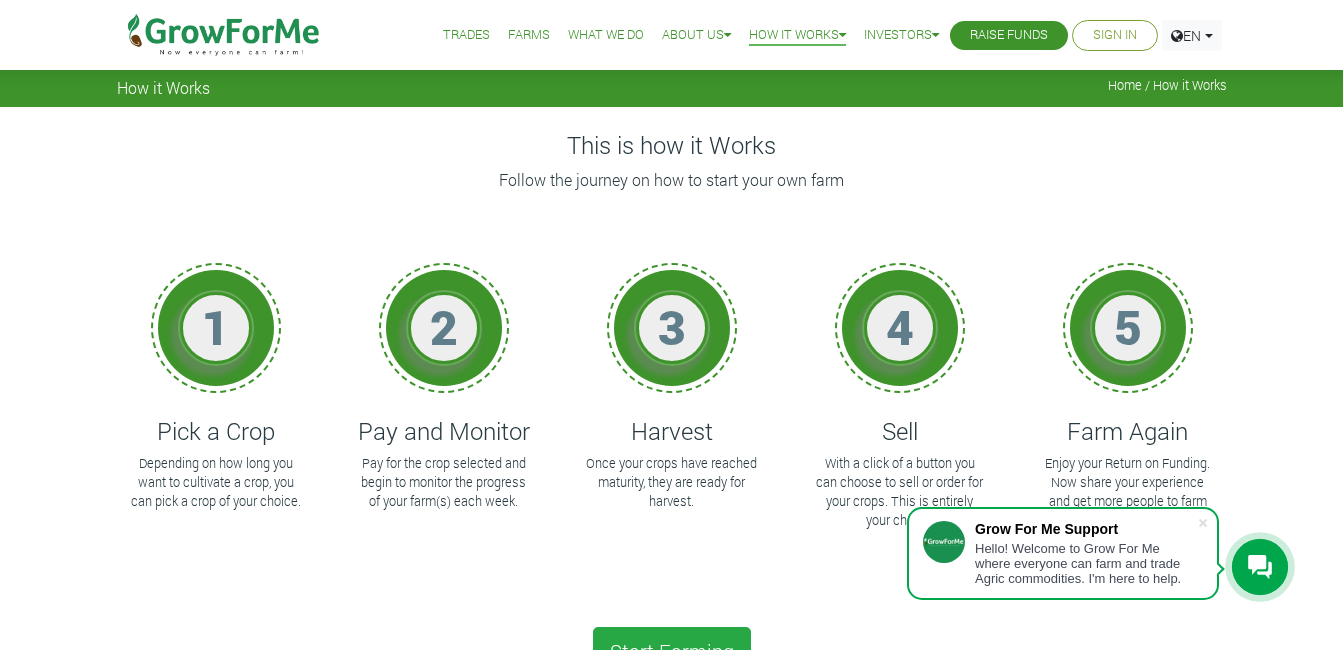 click on "Farms" at bounding box center (529, 35) 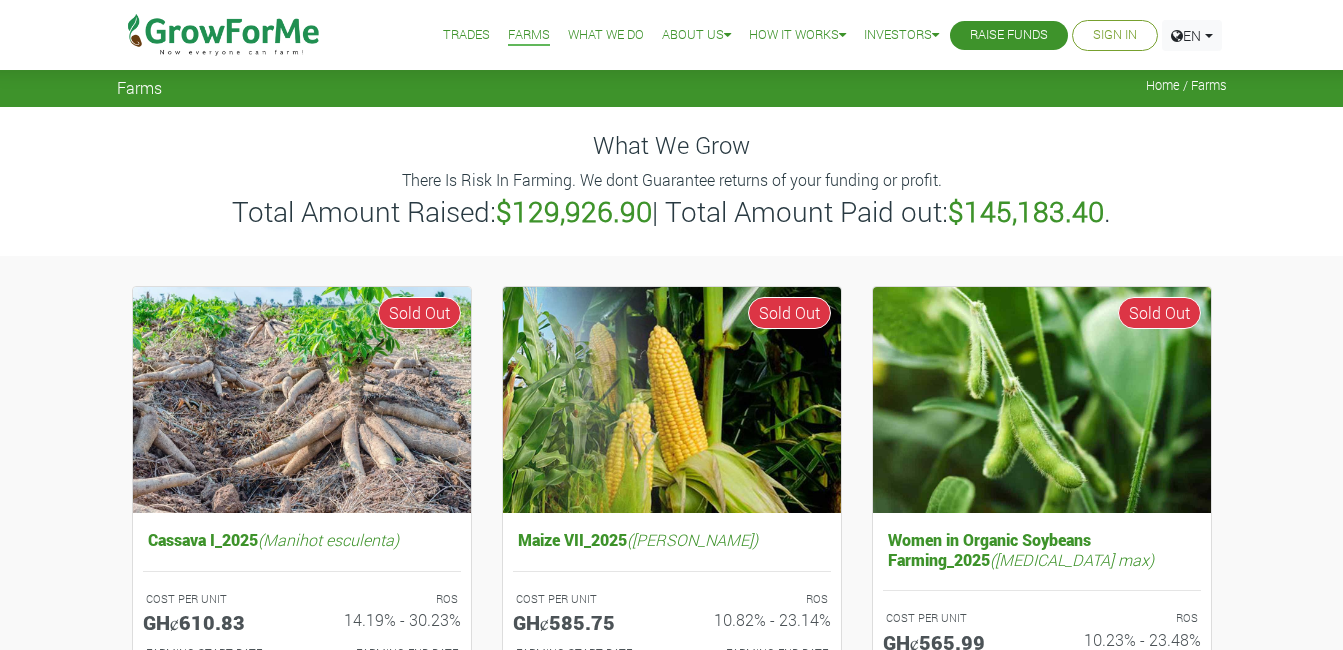 scroll, scrollTop: 0, scrollLeft: 0, axis: both 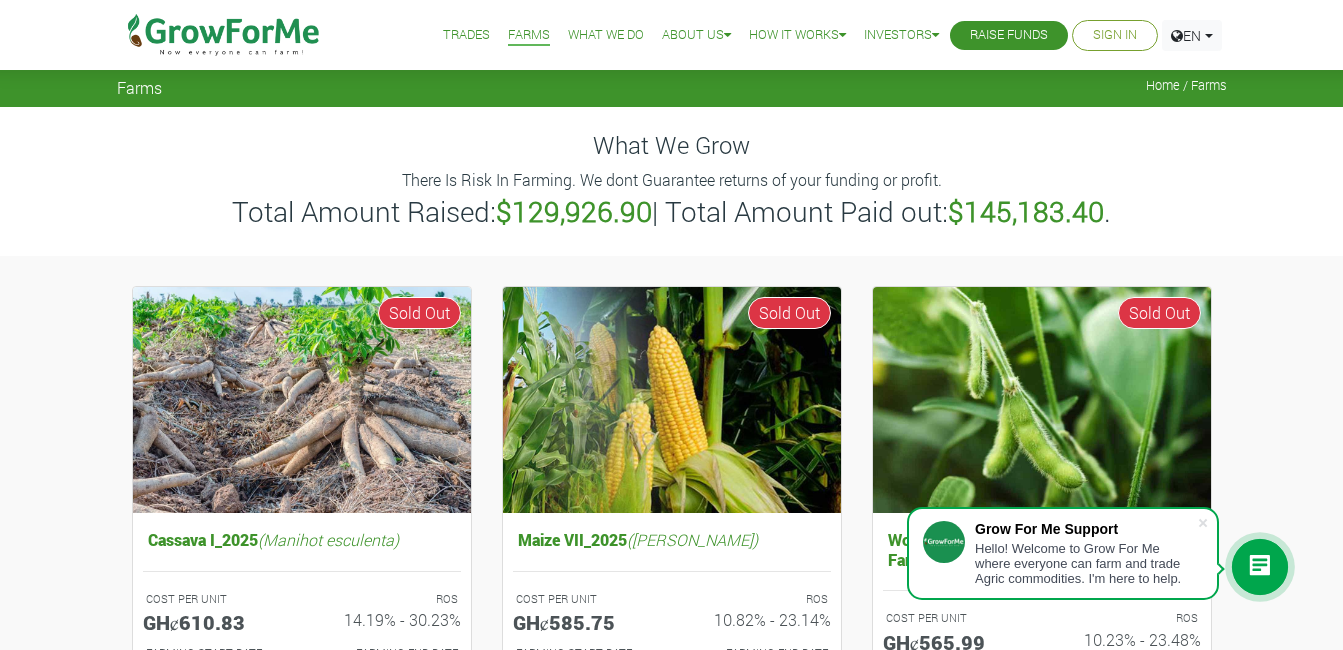 click on "What We Grow
There Is Risk In Farming. We dont Guarantee returns of your funding or profit.
Total Amount Raised:  $129,926.90  | Total Amount Paid out:  $145,183.40 ." at bounding box center (671, 181) 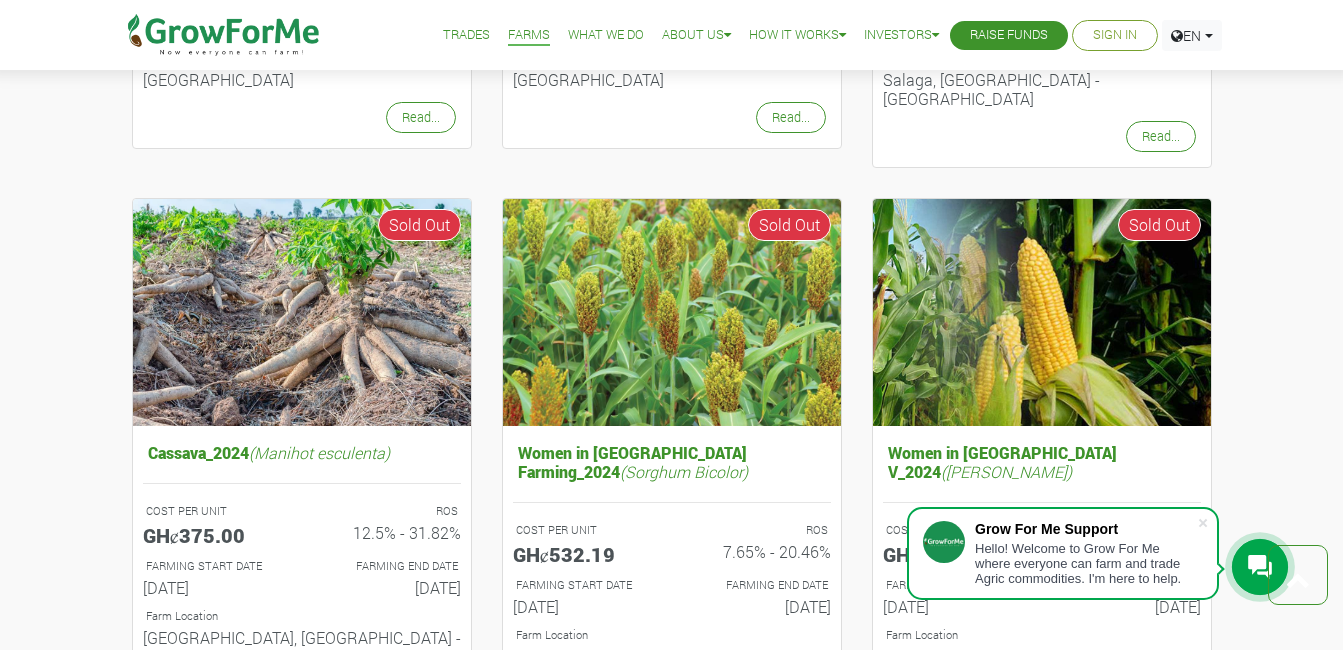scroll, scrollTop: 1240, scrollLeft: 0, axis: vertical 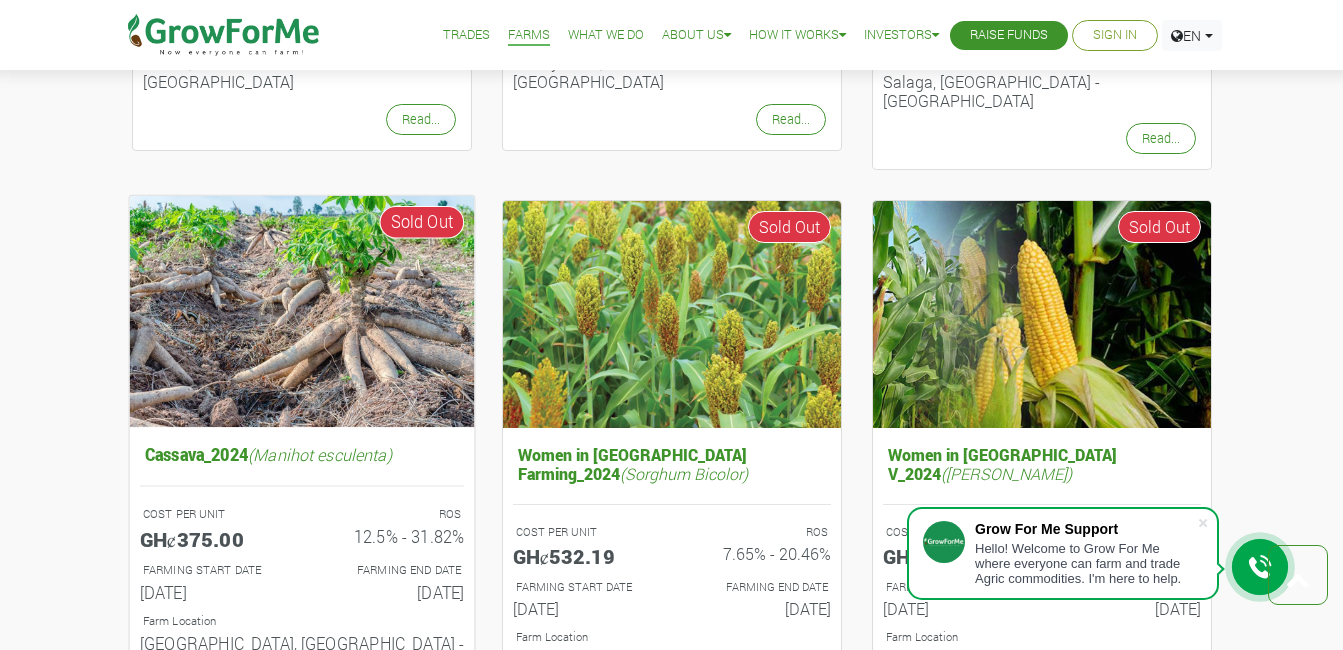 click on "Cassava_2024  (Manihot esculenta)
COST PER UNIT
GHȼ375.00
ROS
12.5% - 31.82%
FARMING START DATE
20th Mar 2024
FARMING END DATE" at bounding box center (301, 579) 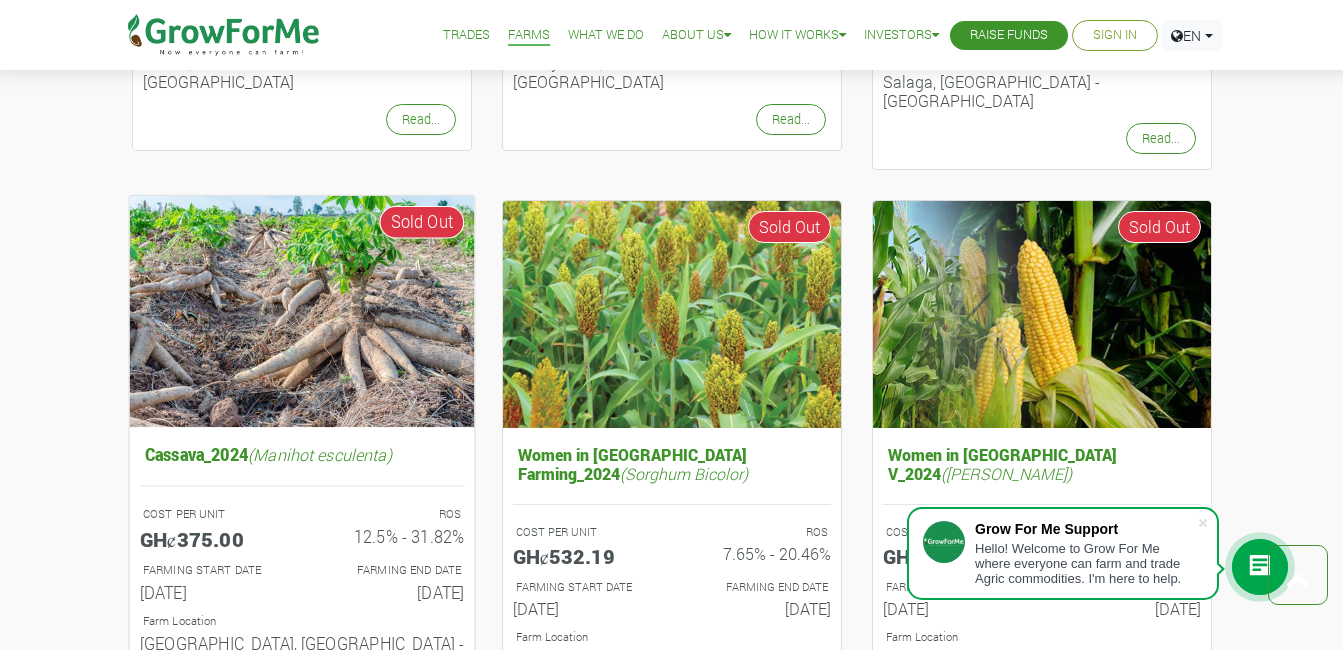 click on "ROS
12.5% - 31.82%" at bounding box center (390, 531) 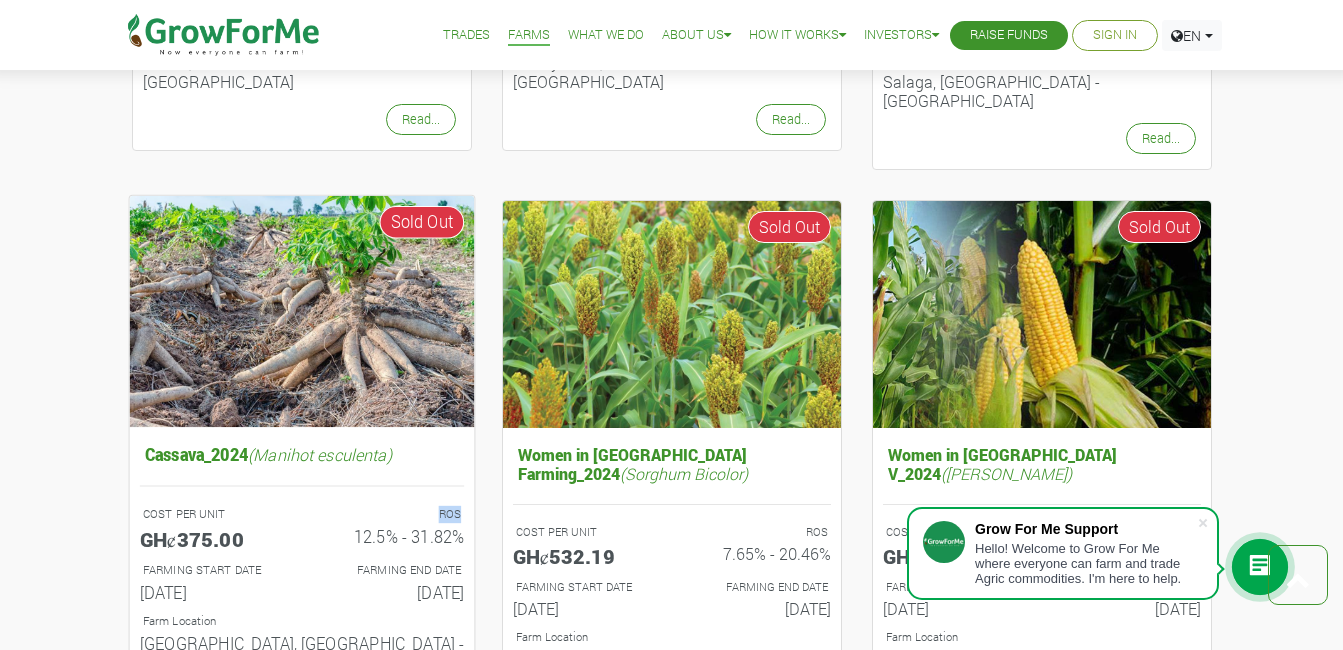 drag, startPoint x: 303, startPoint y: 477, endPoint x: 236, endPoint y: 299, distance: 190.192 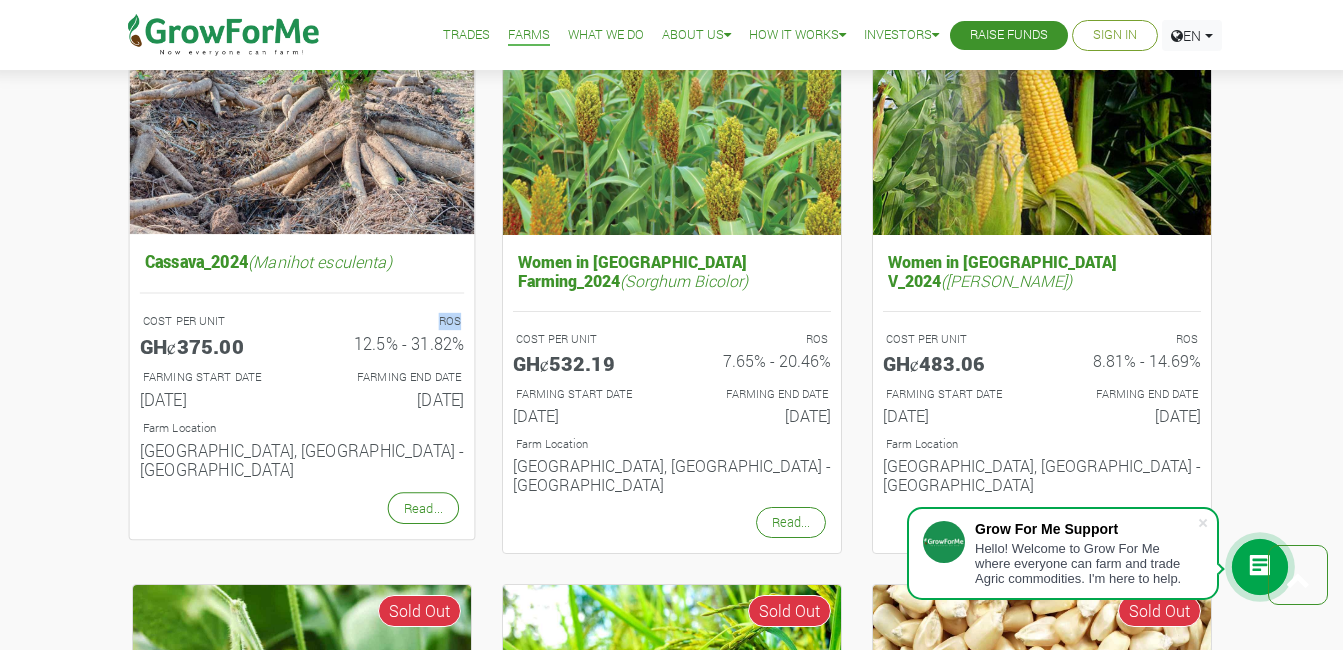 scroll, scrollTop: 1520, scrollLeft: 0, axis: vertical 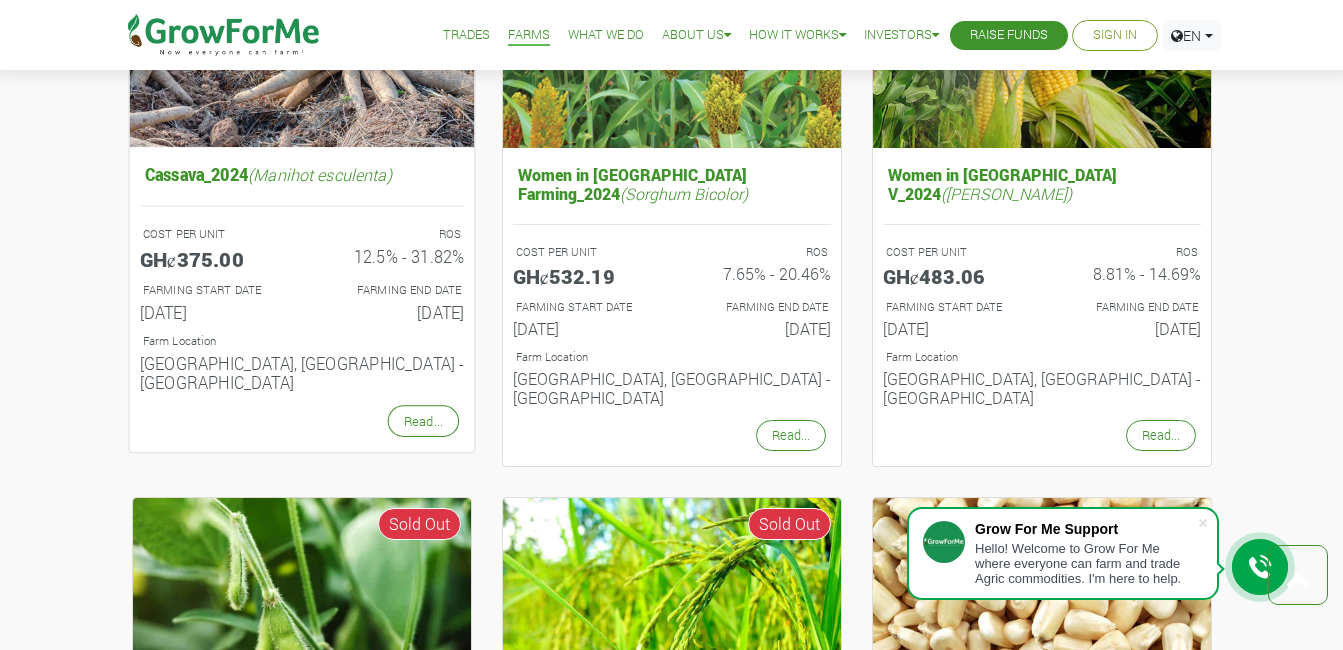 click on "FARMING START DATE
20th Mar 2024" at bounding box center (212, 304) 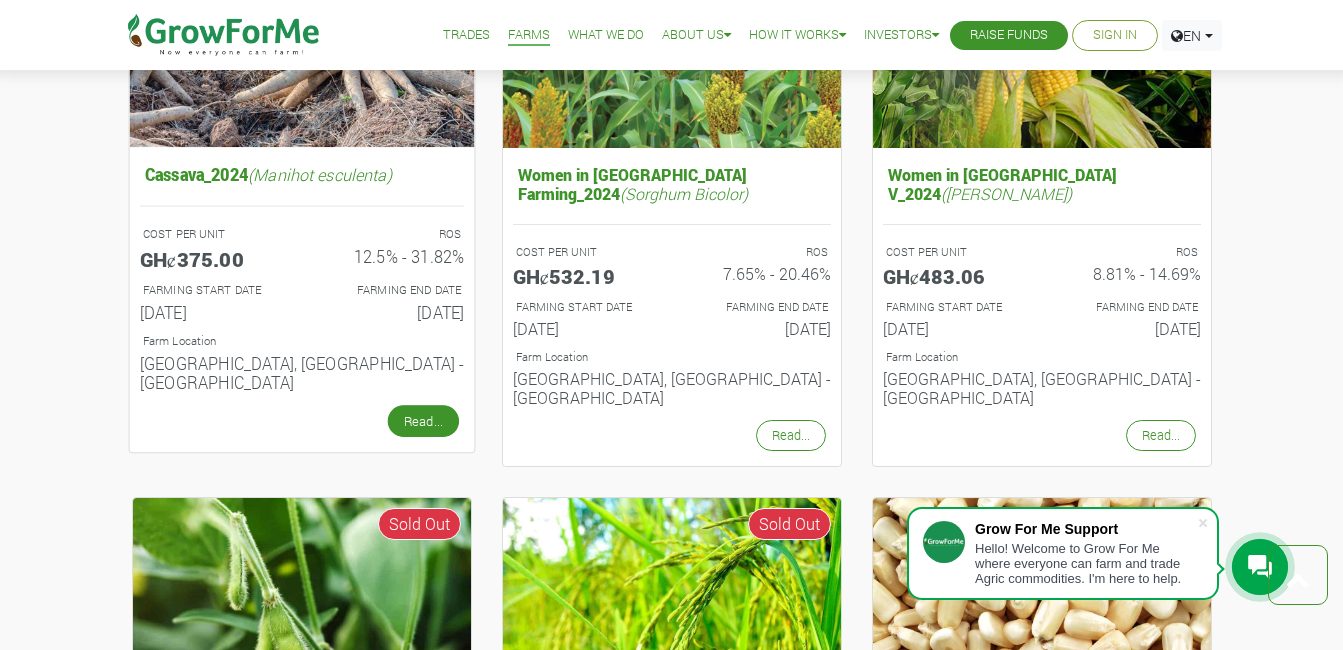 click on "Read..." at bounding box center (422, 421) 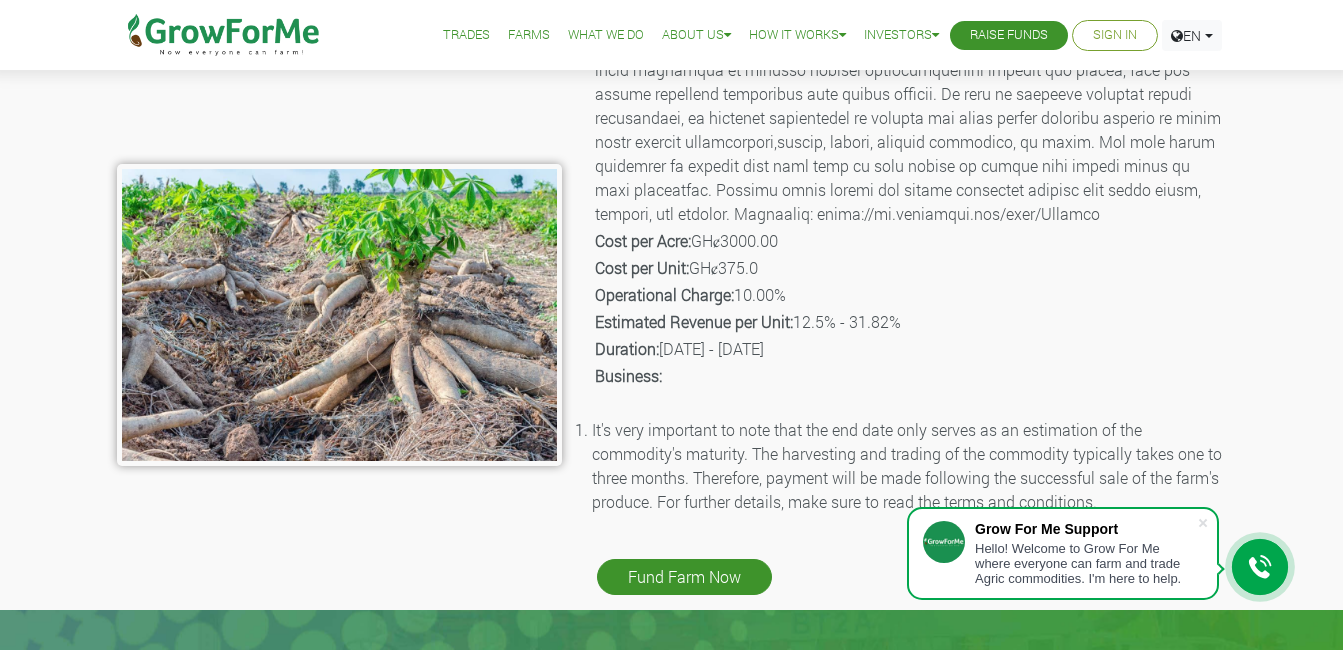 scroll, scrollTop: 280, scrollLeft: 0, axis: vertical 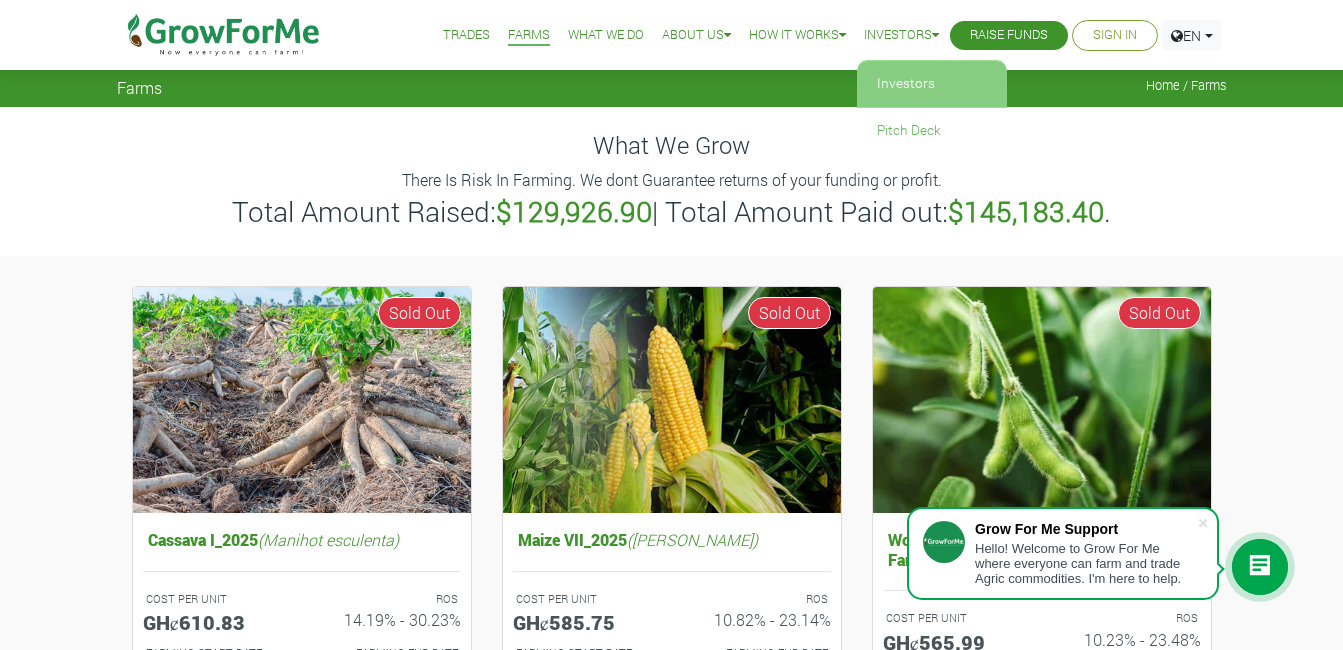 click on "Investors" at bounding box center (932, 84) 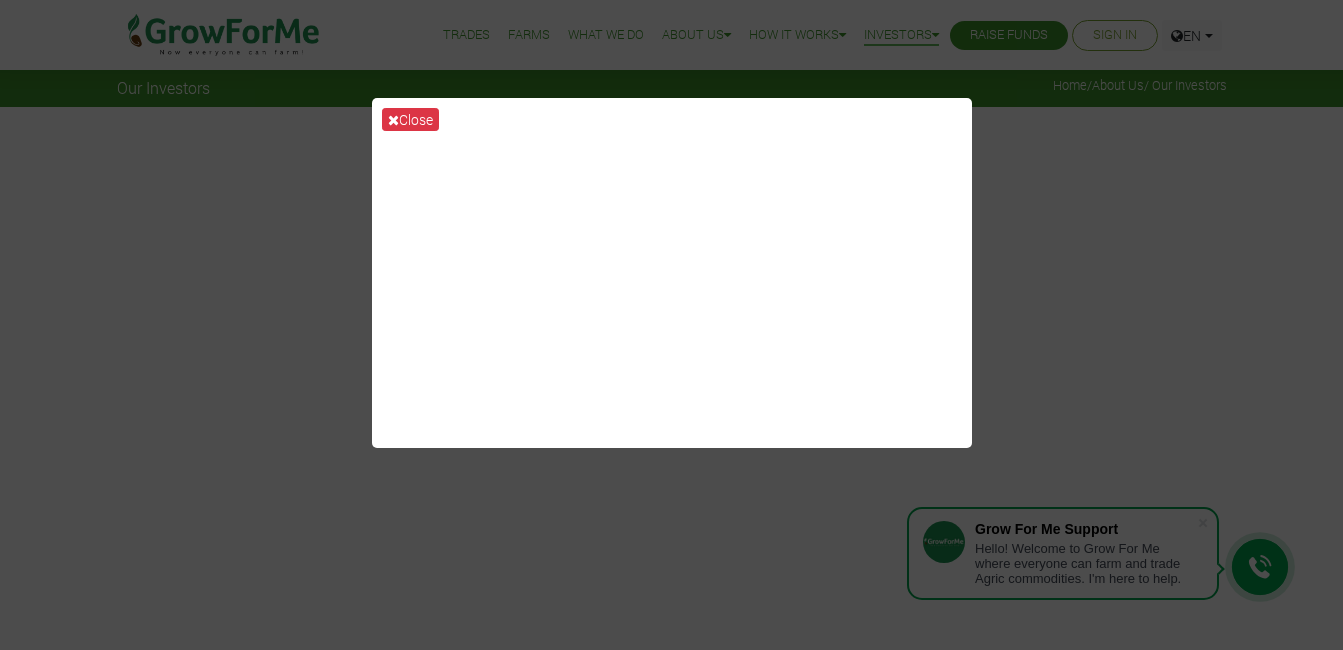scroll, scrollTop: 0, scrollLeft: 0, axis: both 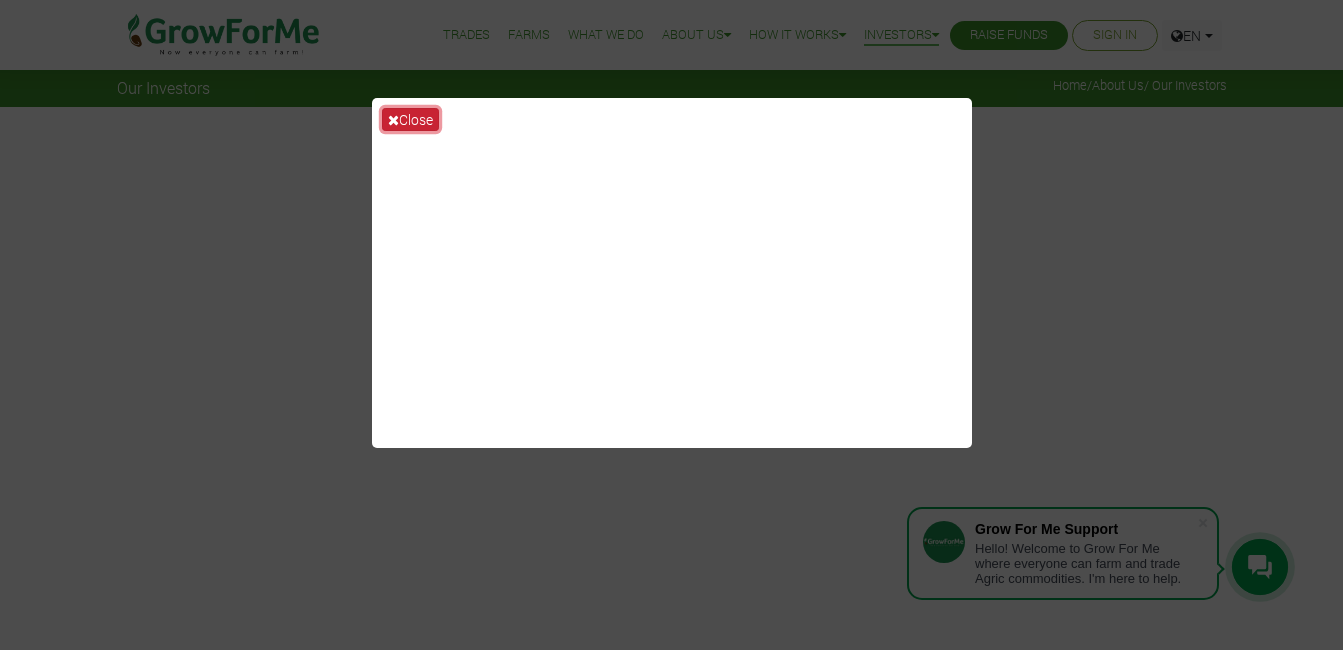 click on "Close" at bounding box center [410, 119] 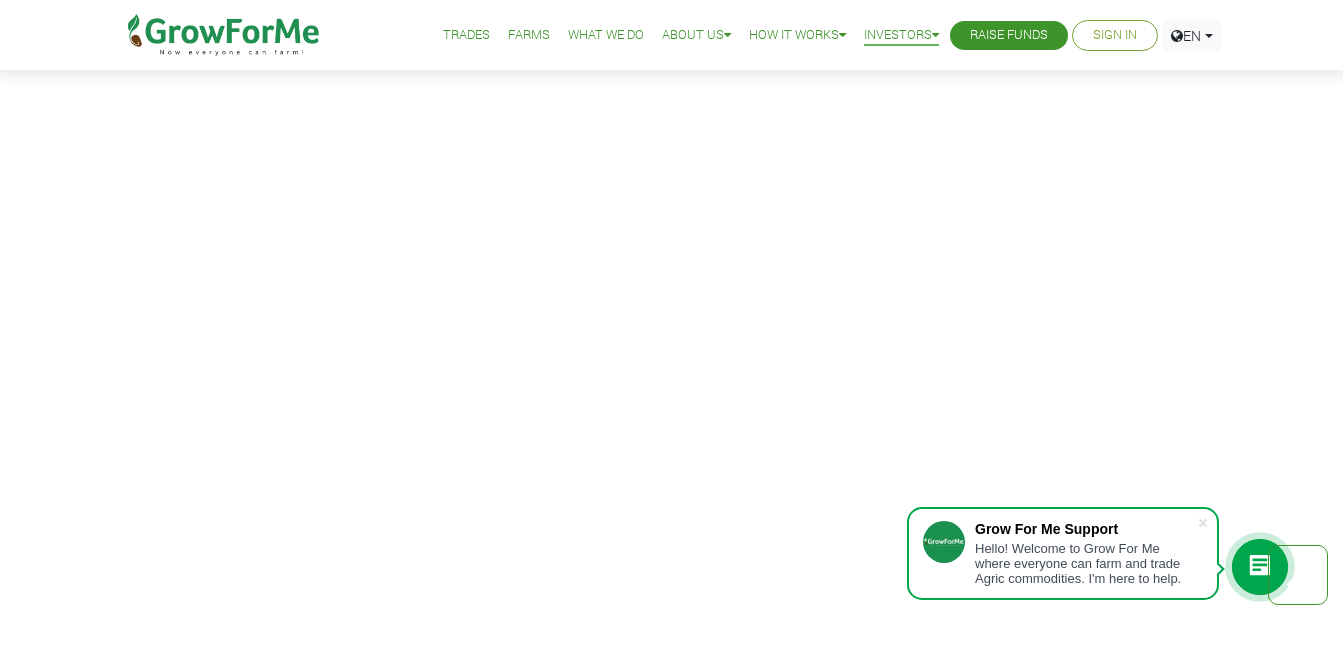 scroll, scrollTop: 795, scrollLeft: 0, axis: vertical 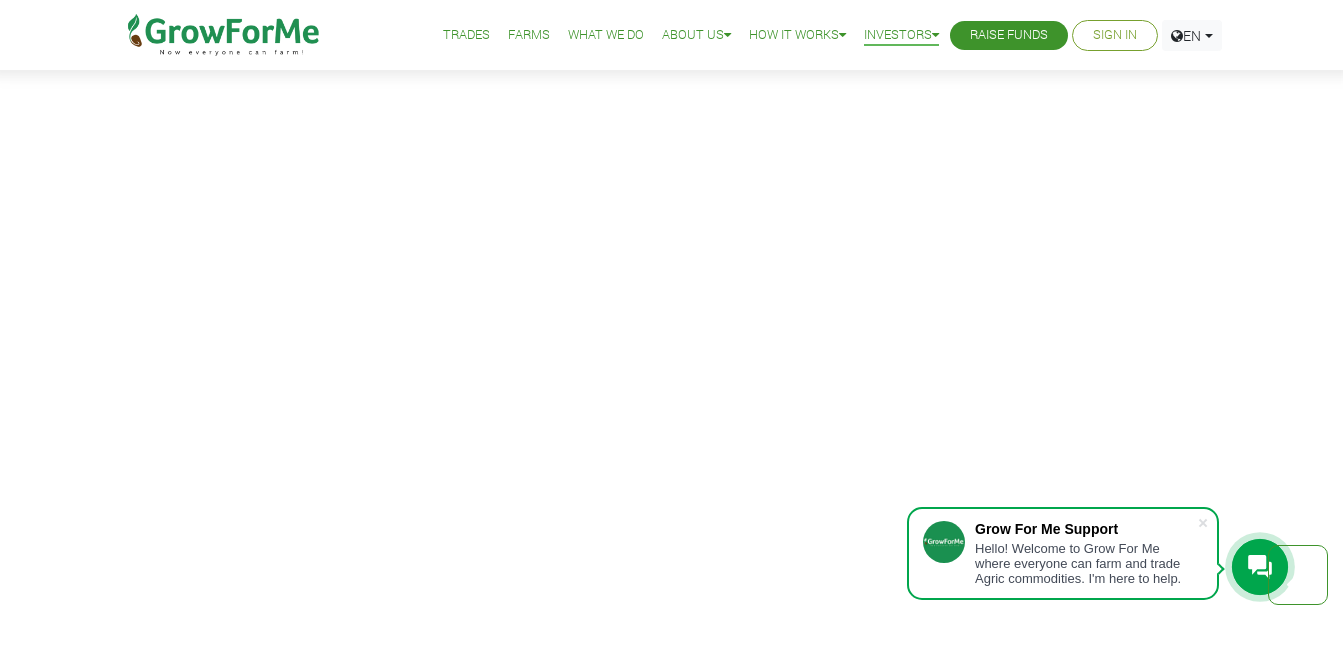 click on "What We Do" at bounding box center [606, 35] 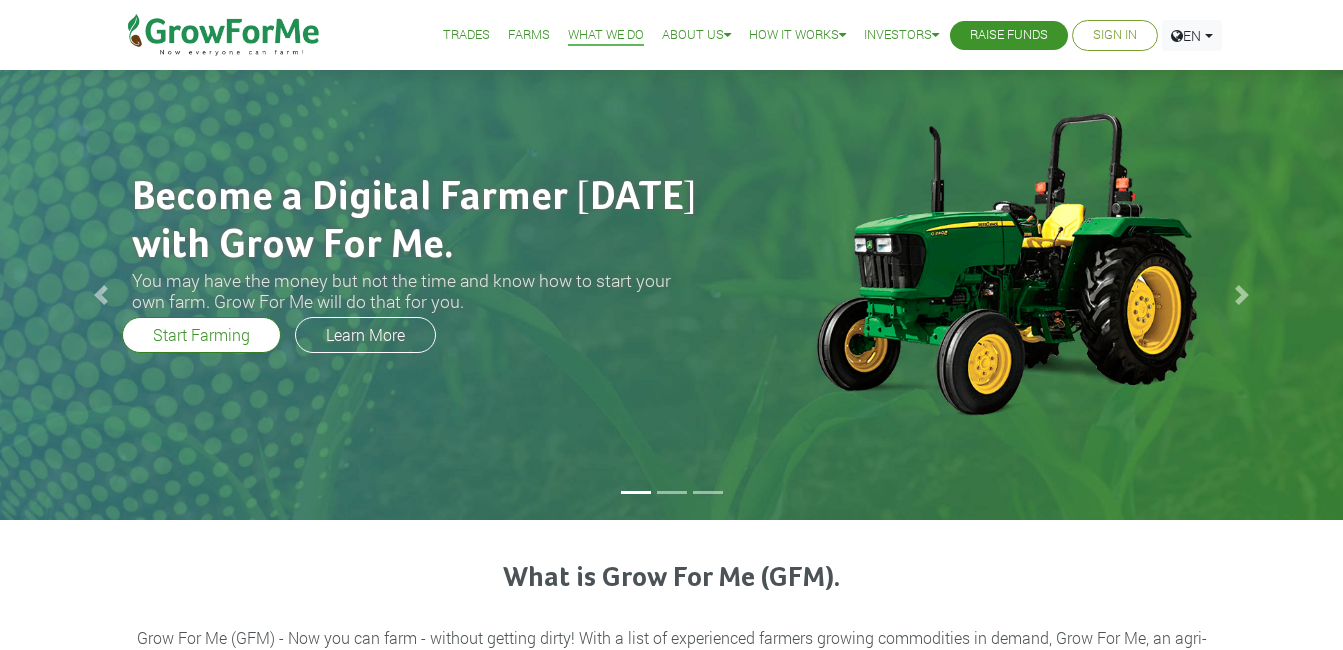 scroll, scrollTop: 0, scrollLeft: 0, axis: both 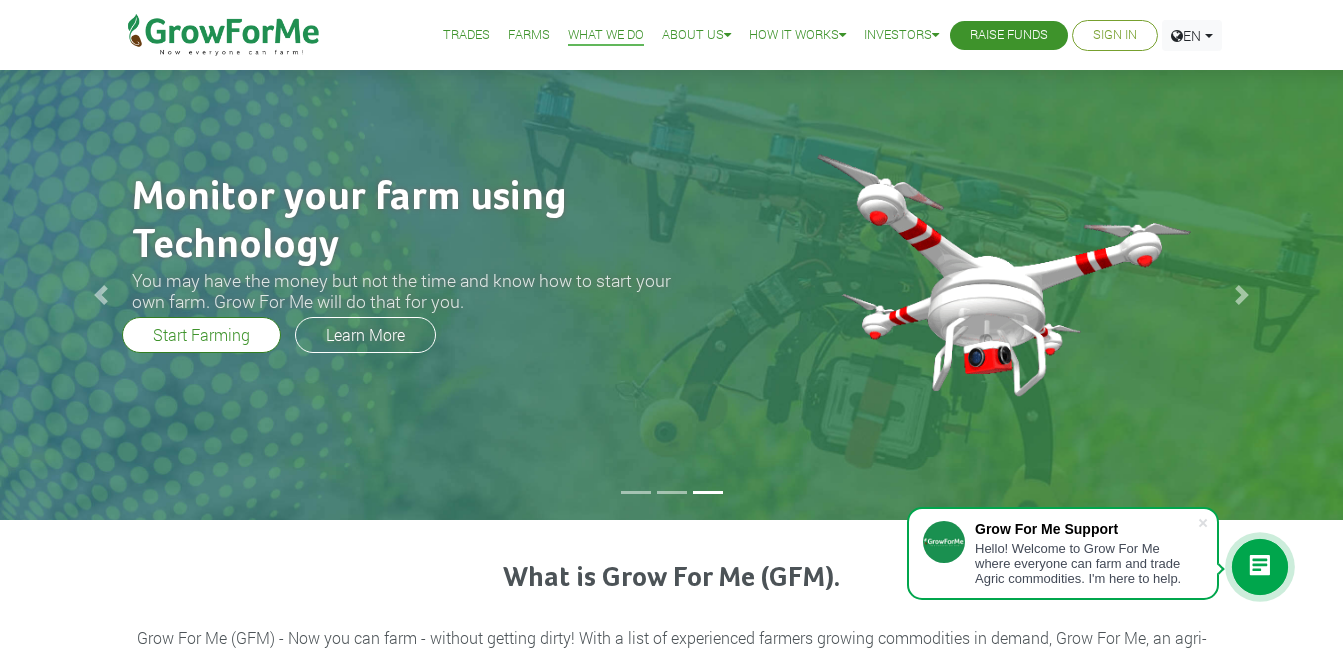 click on "Farms" at bounding box center (529, 35) 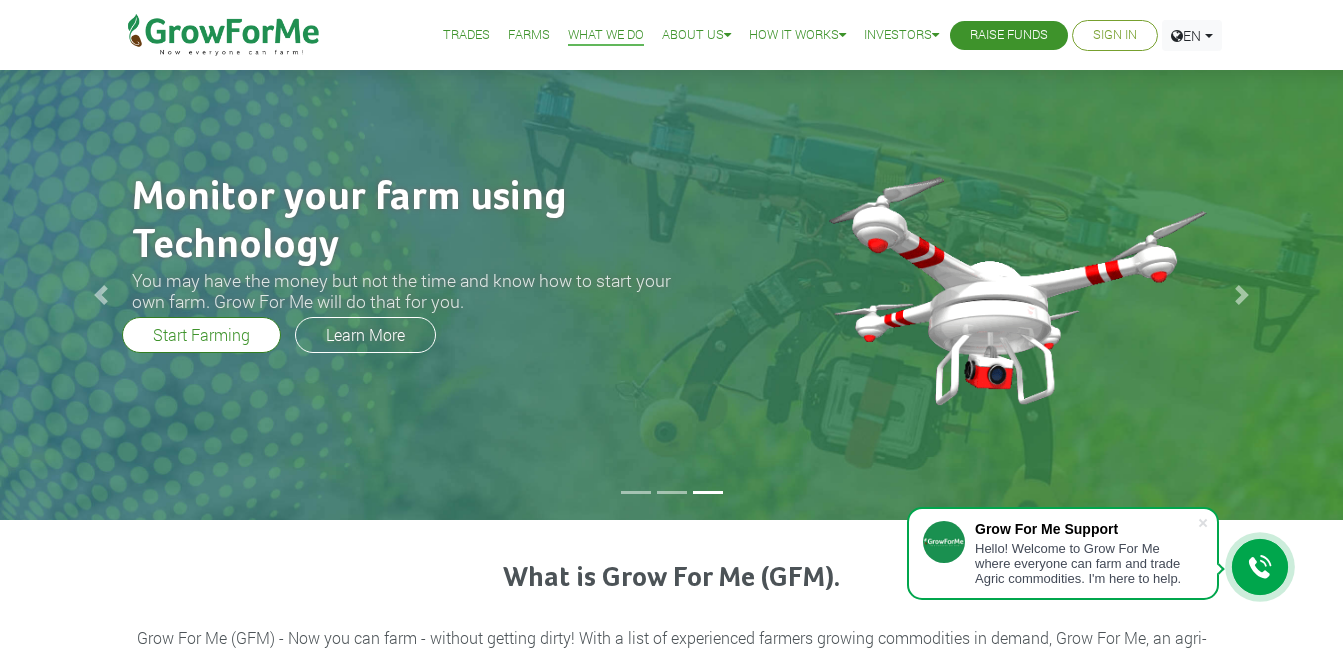 click on "Trades" at bounding box center (466, 35) 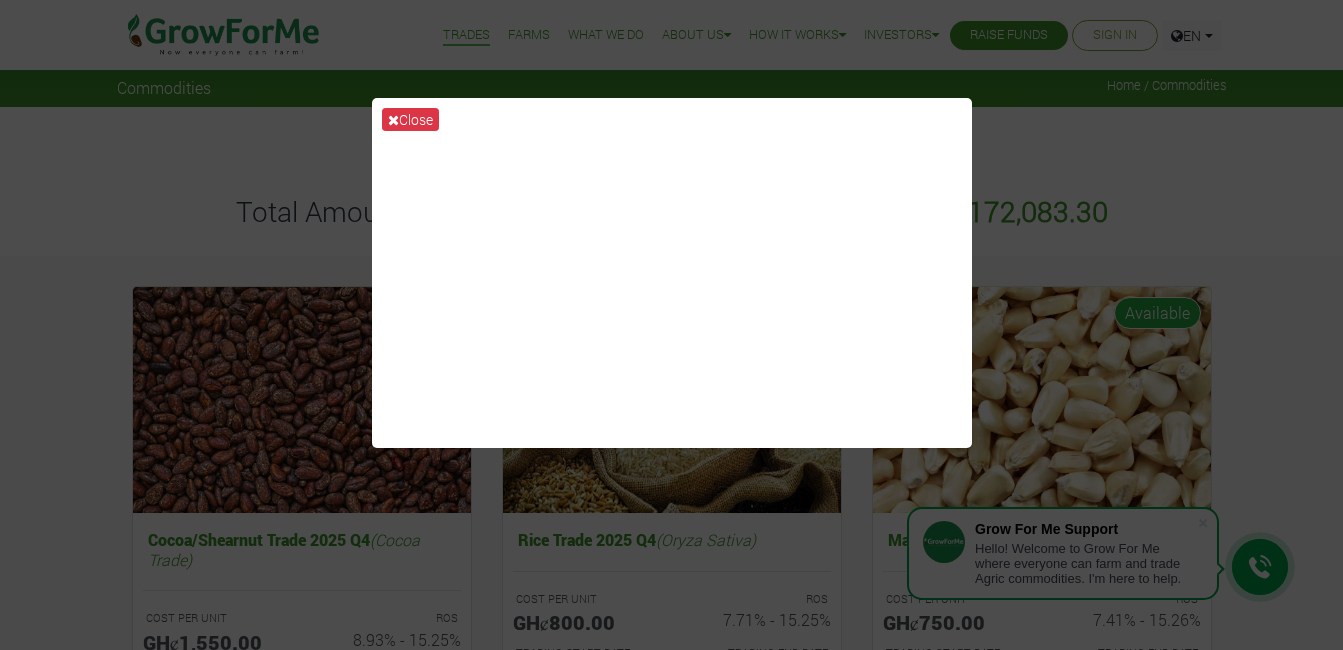 scroll, scrollTop: 0, scrollLeft: 0, axis: both 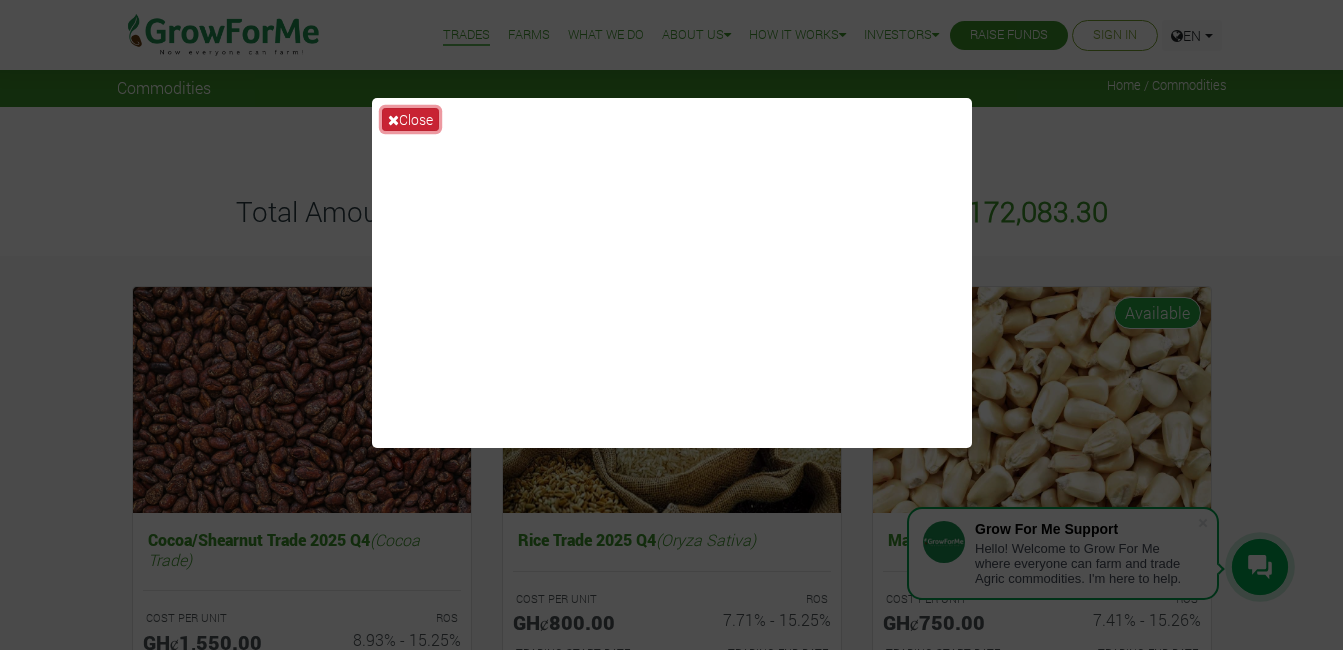 click on "Close" at bounding box center [410, 119] 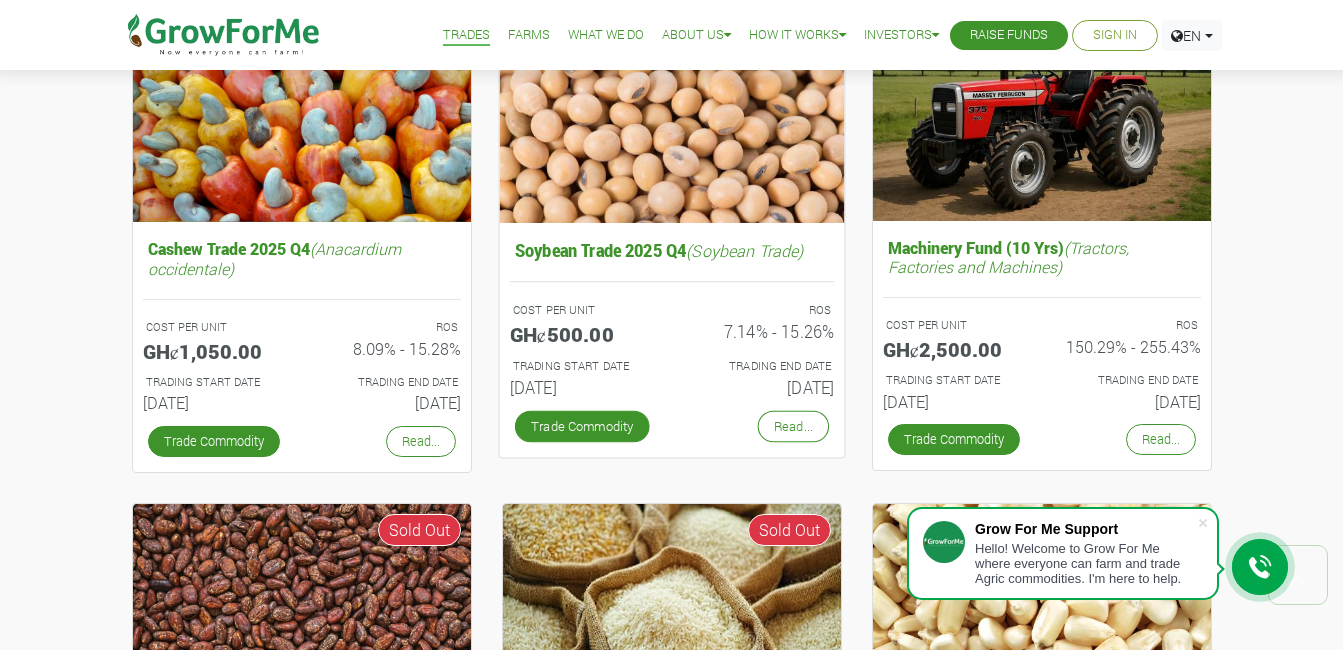 scroll, scrollTop: 800, scrollLeft: 0, axis: vertical 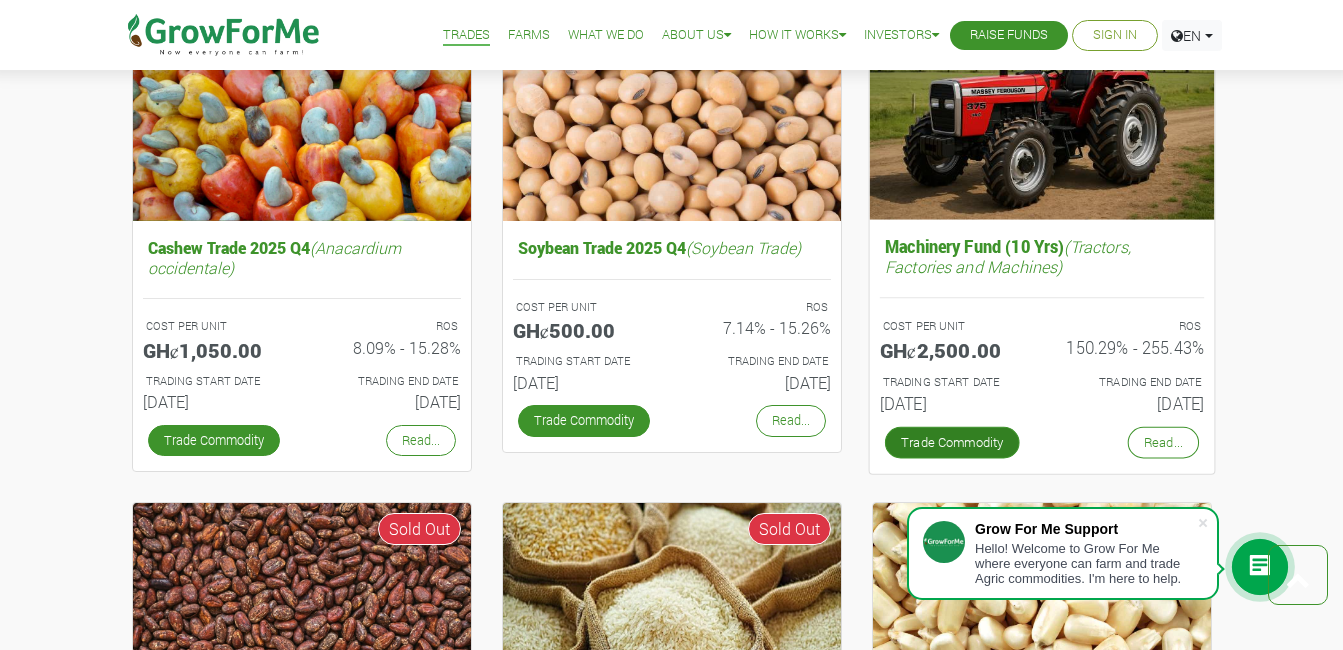 click on "Trade Commodity" at bounding box center [951, 443] 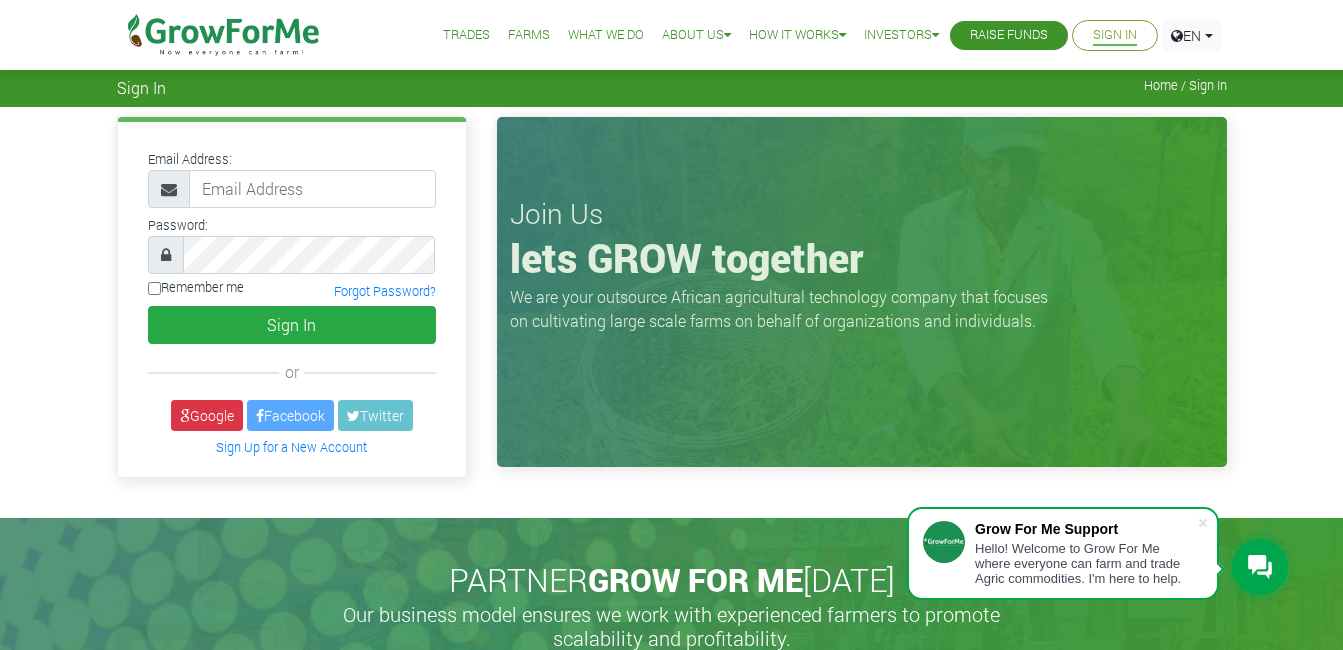 scroll, scrollTop: 0, scrollLeft: 0, axis: both 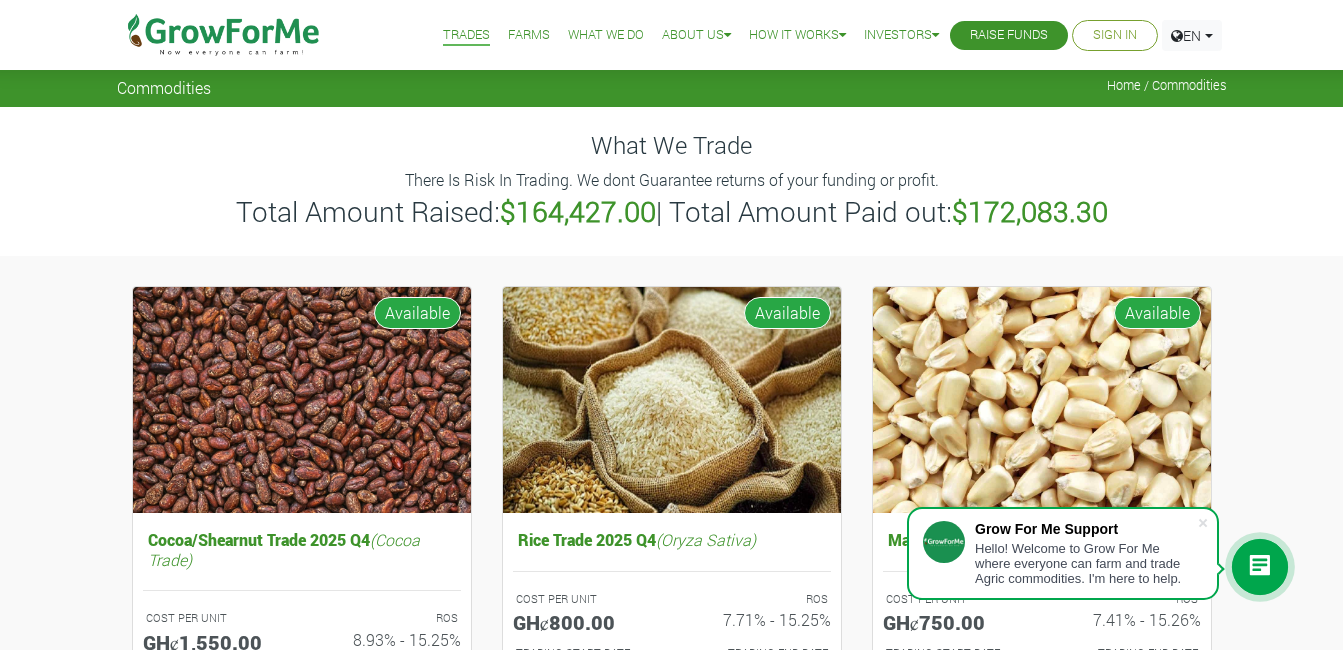 click on "Sign In" at bounding box center [1115, 35] 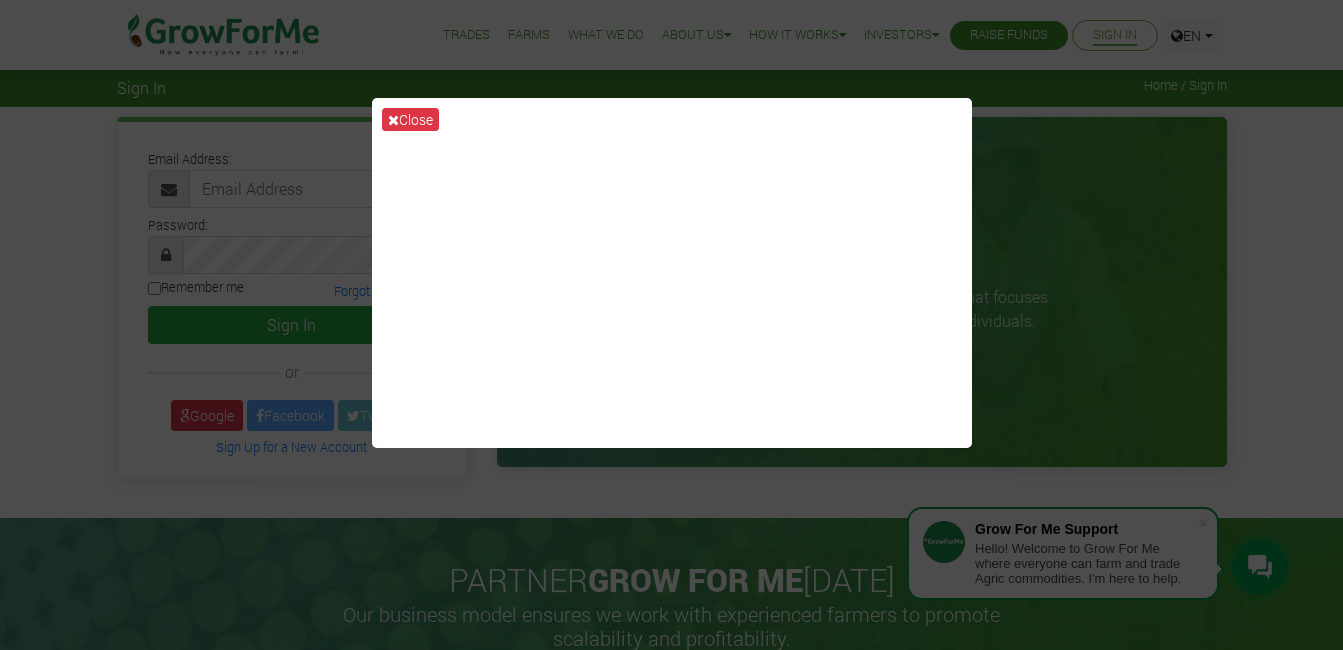 click on "Close" at bounding box center (410, 119) 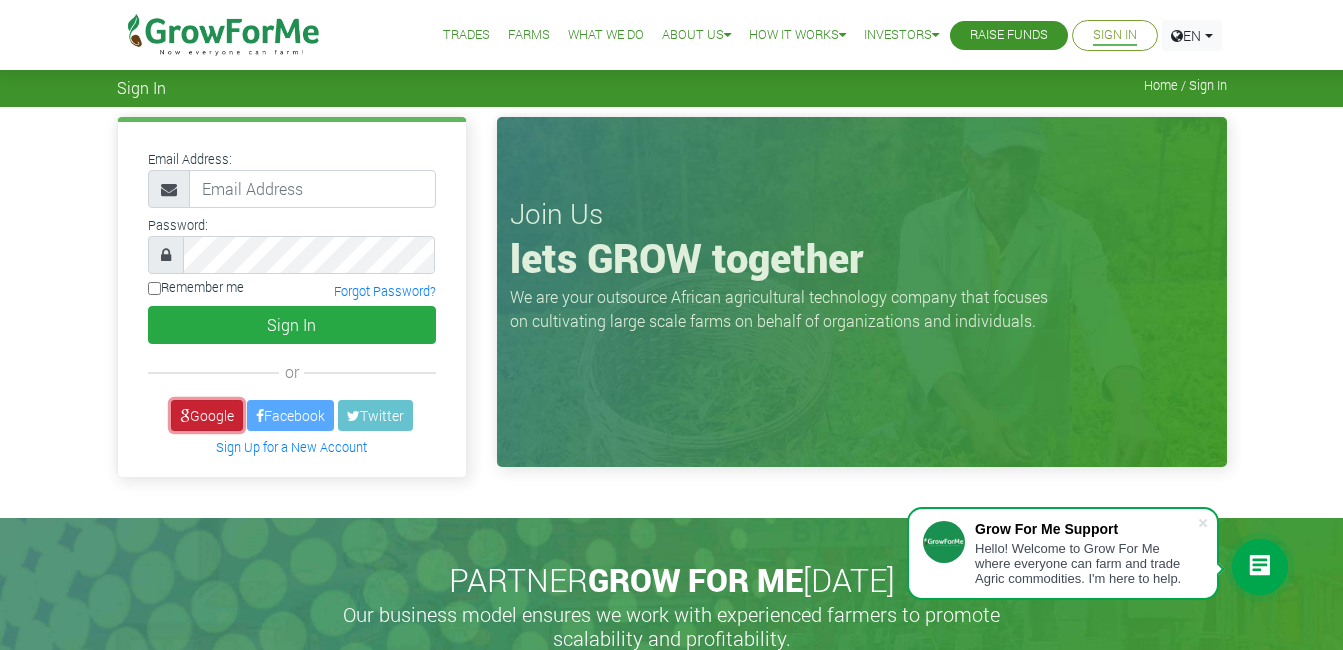 click on "Google" at bounding box center (207, 415) 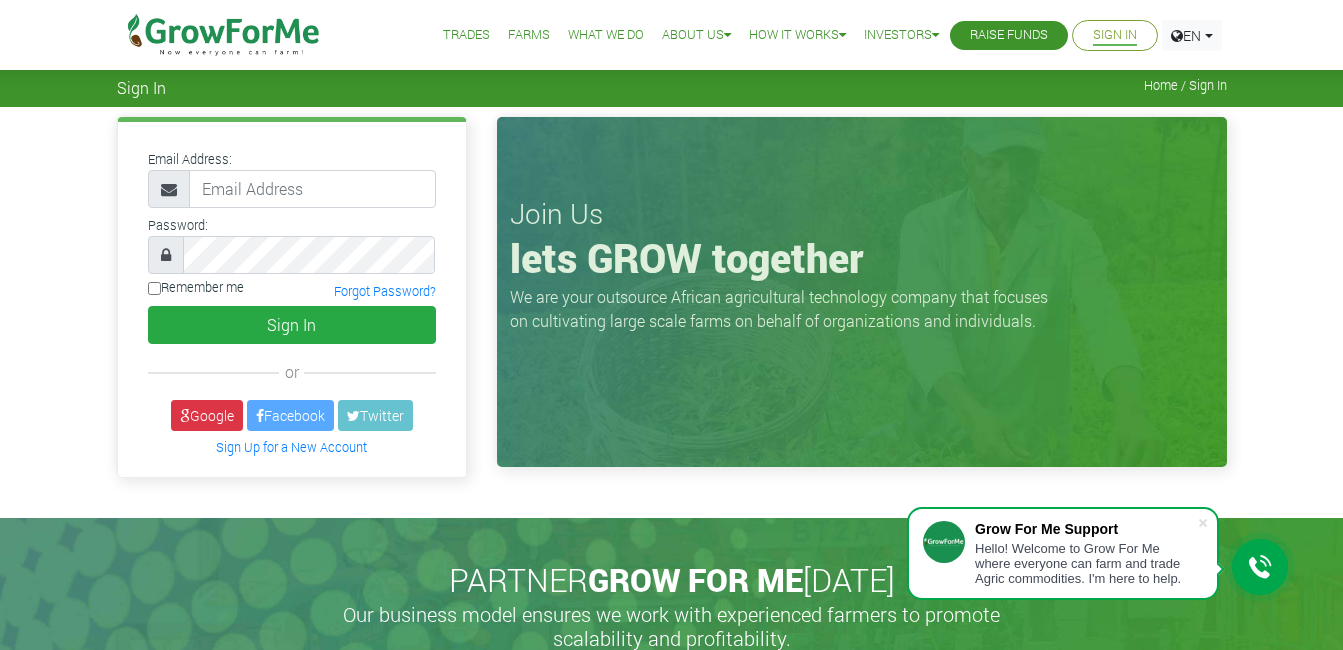 scroll, scrollTop: 0, scrollLeft: 0, axis: both 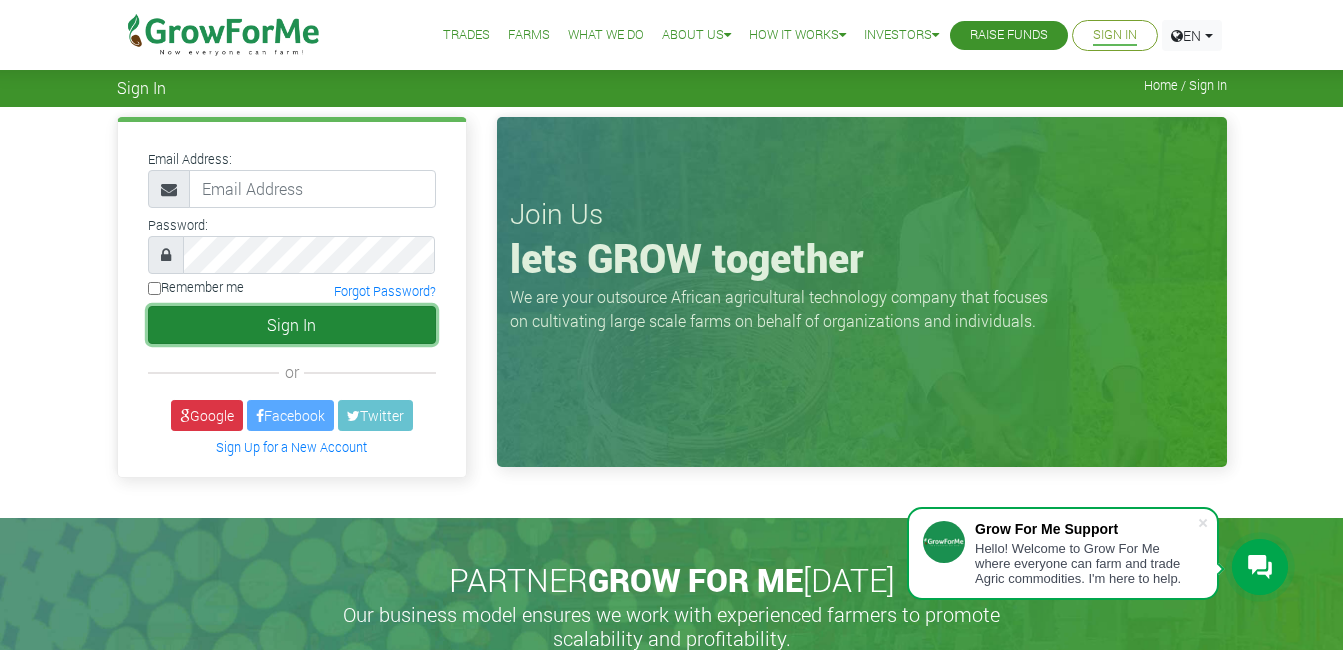 click on "Sign In" at bounding box center [292, 325] 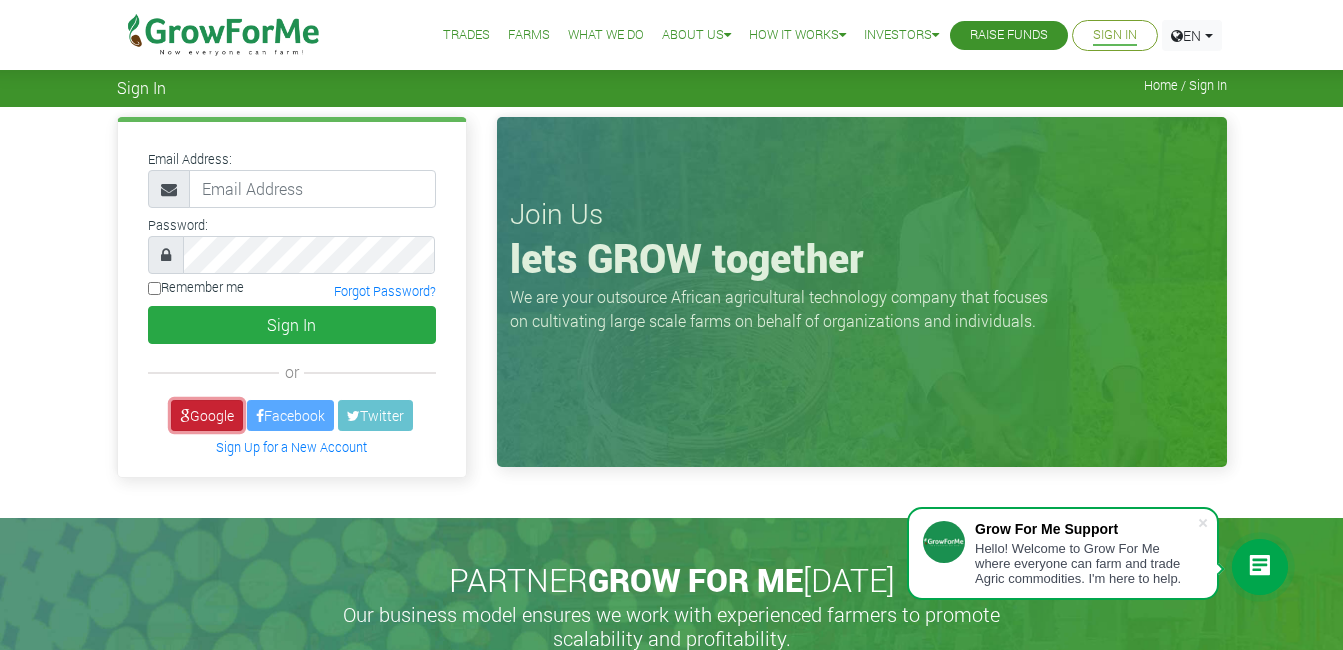 click on "Google" at bounding box center (207, 415) 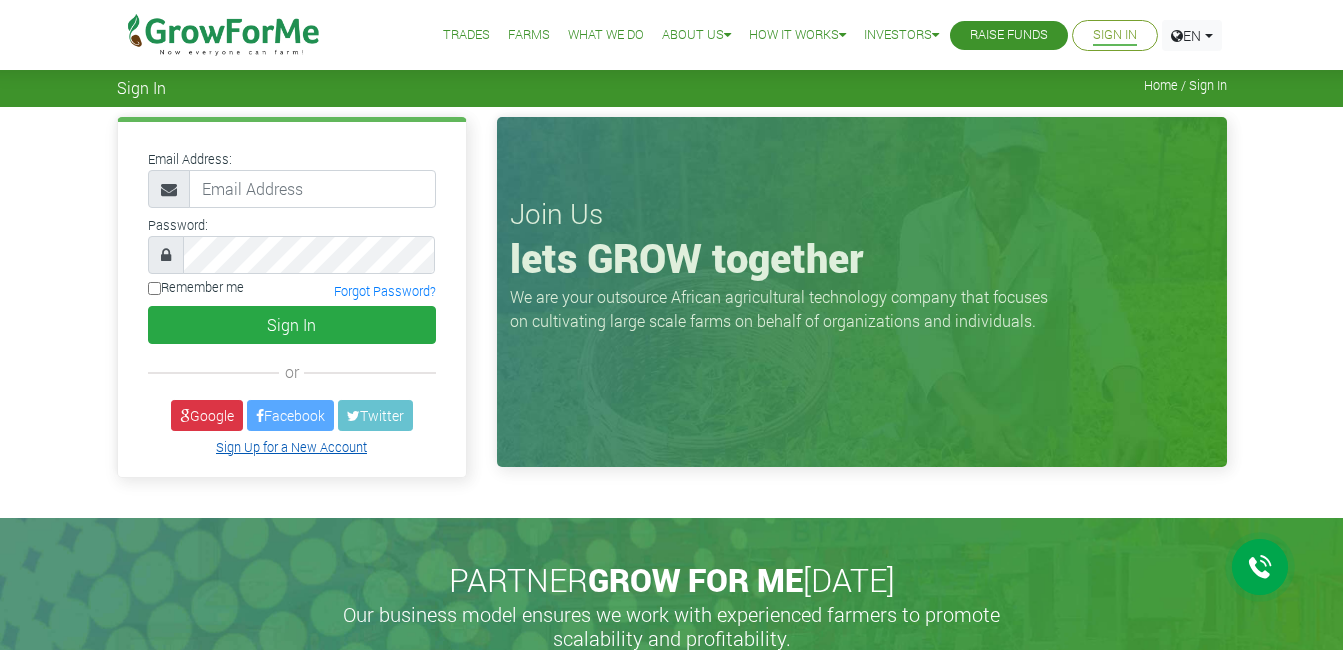 scroll, scrollTop: 0, scrollLeft: 0, axis: both 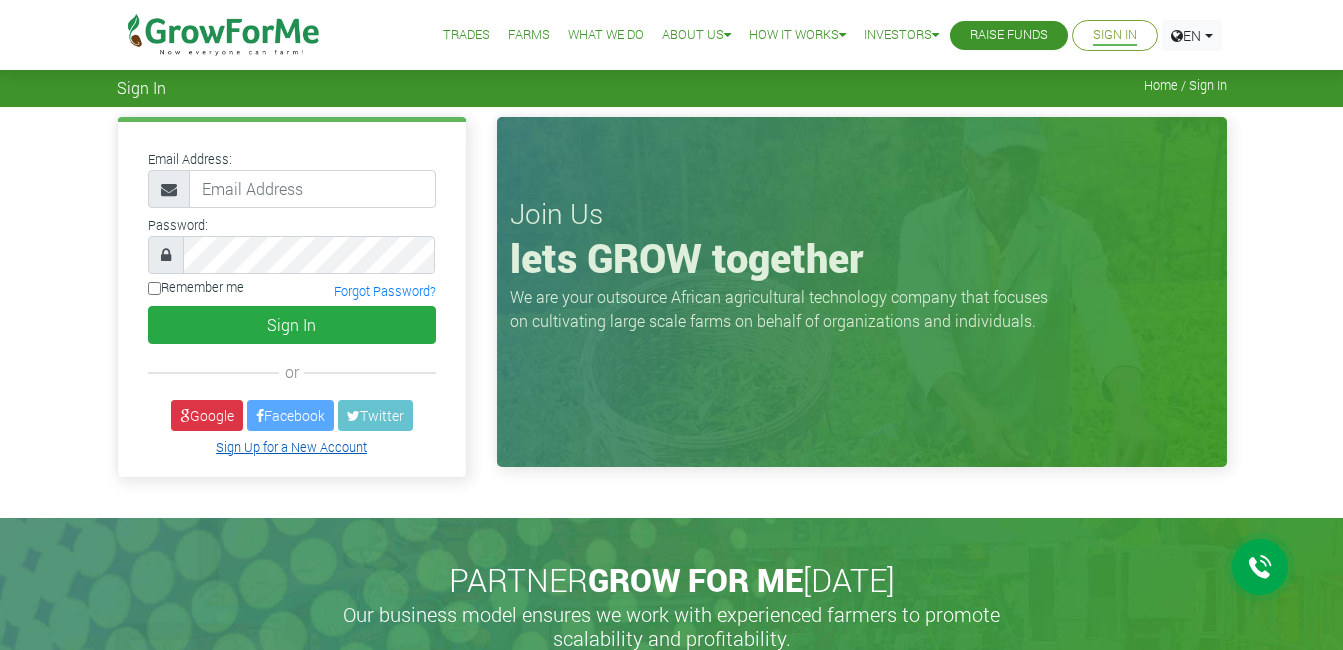 click on "Sign Up for a New Account" at bounding box center [291, 447] 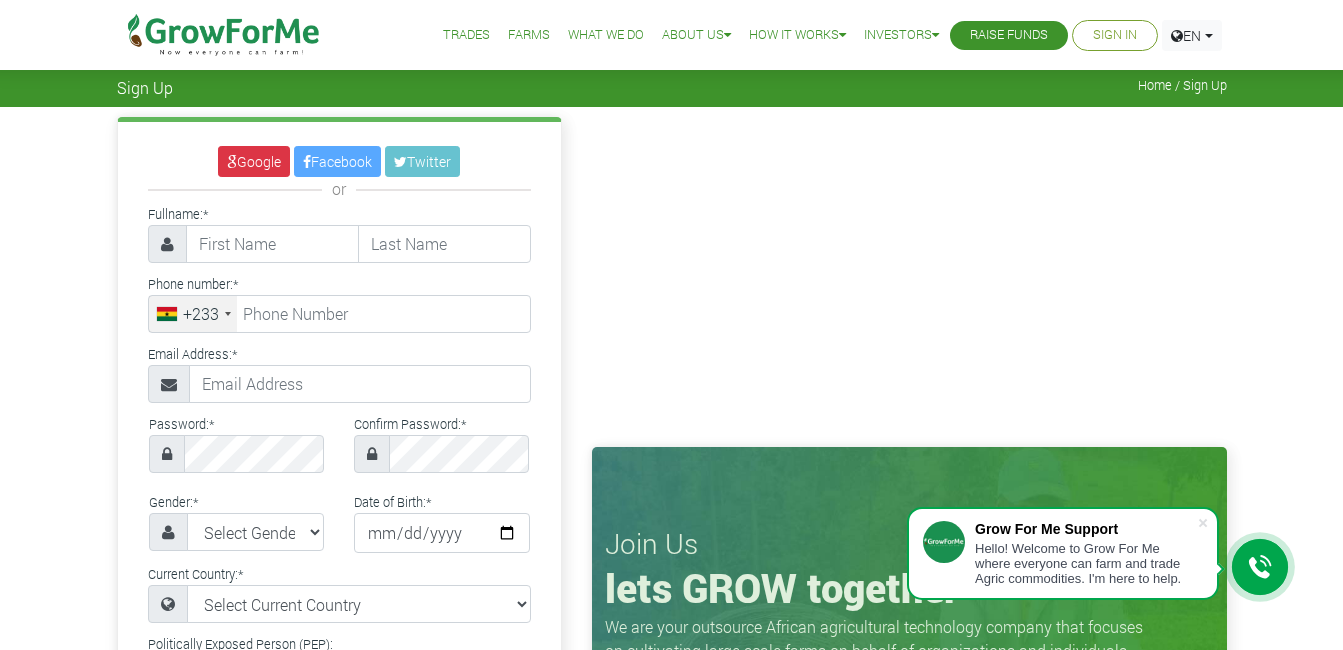 scroll, scrollTop: 0, scrollLeft: 0, axis: both 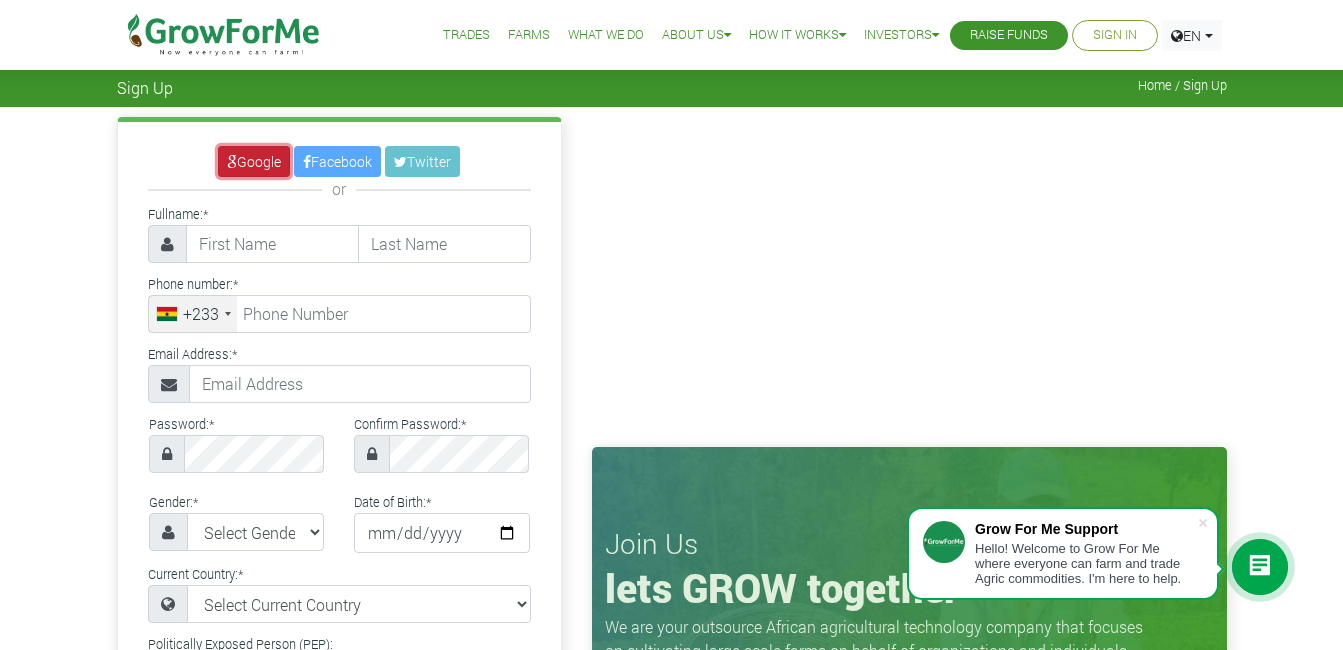 click on "Google" at bounding box center [254, 161] 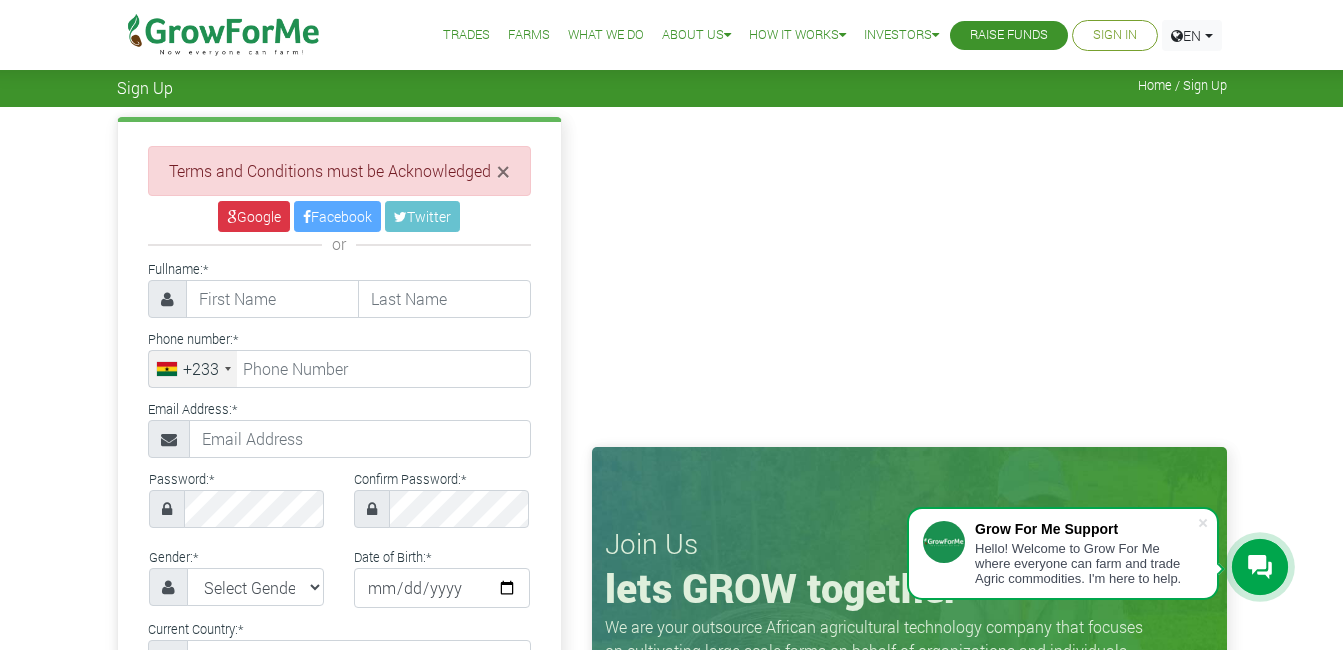scroll, scrollTop: 0, scrollLeft: 0, axis: both 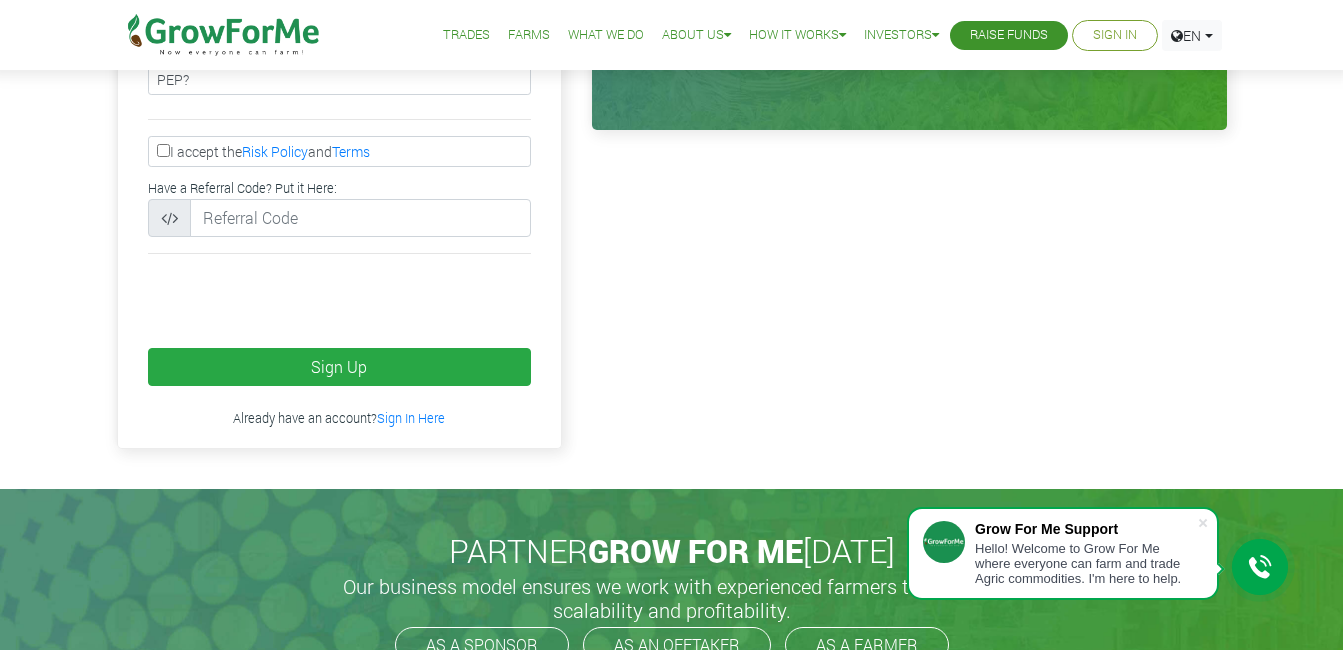 click on "I accept the   Risk Policy    and  Terms" at bounding box center (163, 150) 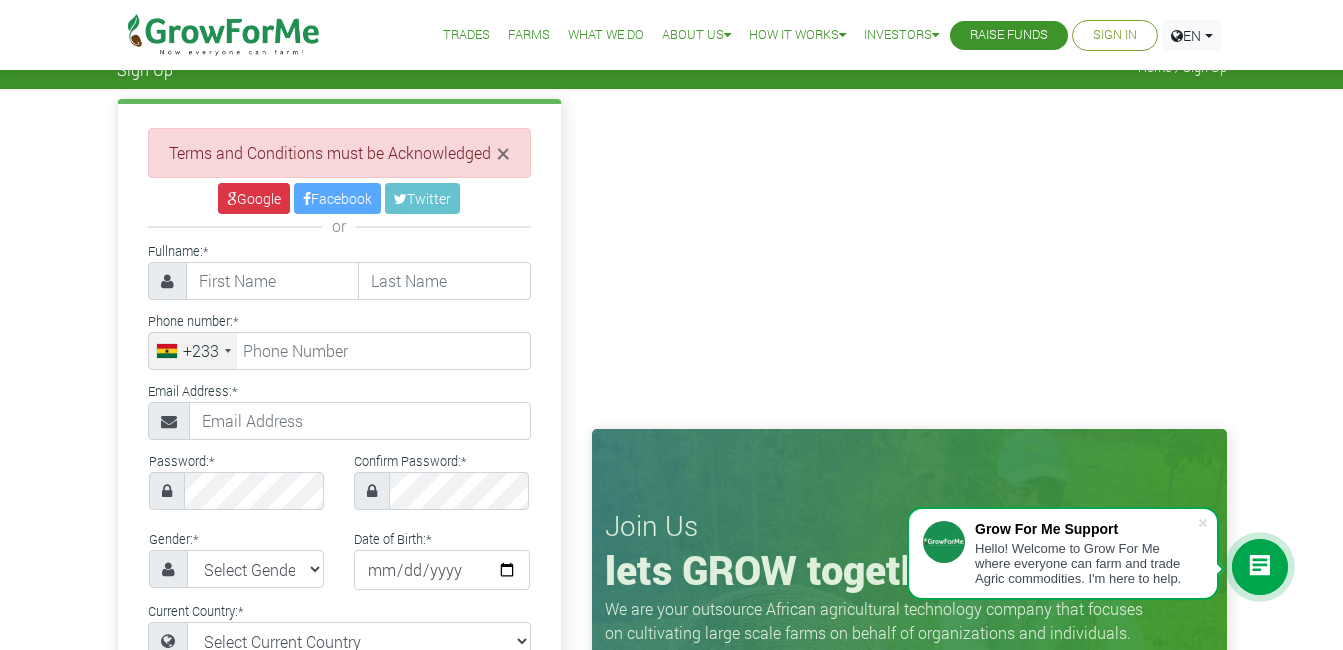 scroll, scrollTop: 0, scrollLeft: 0, axis: both 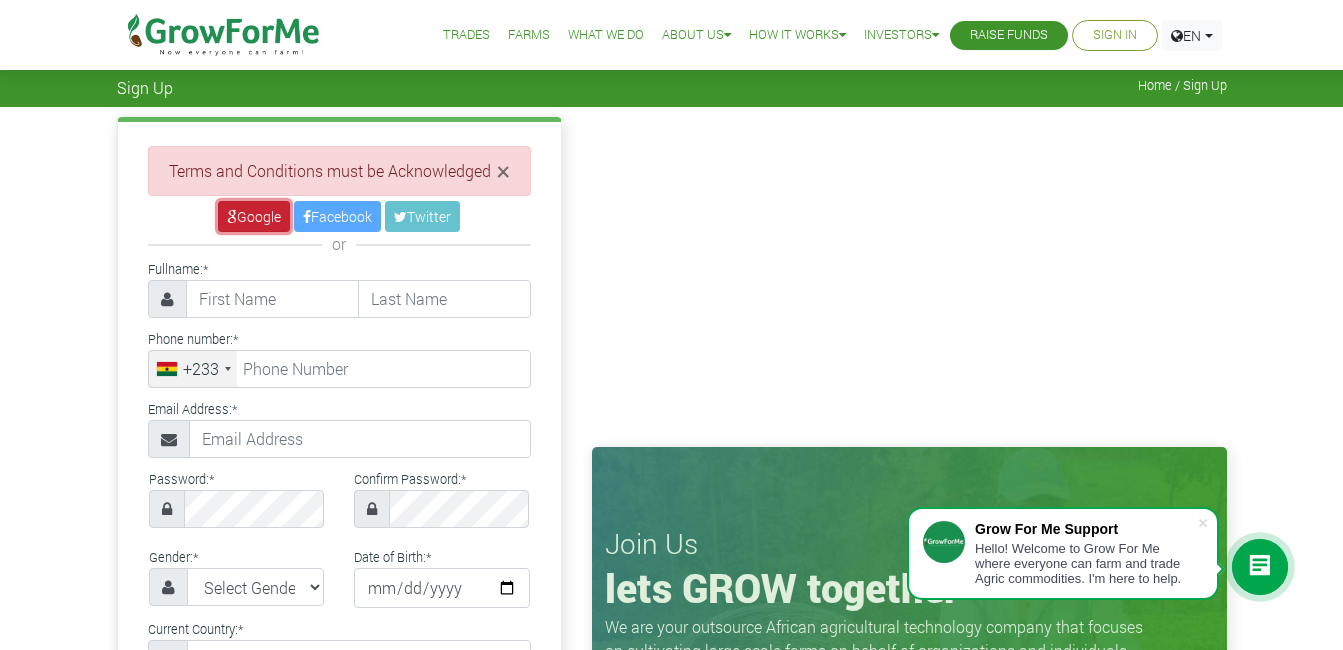 click on "Google" at bounding box center [254, 216] 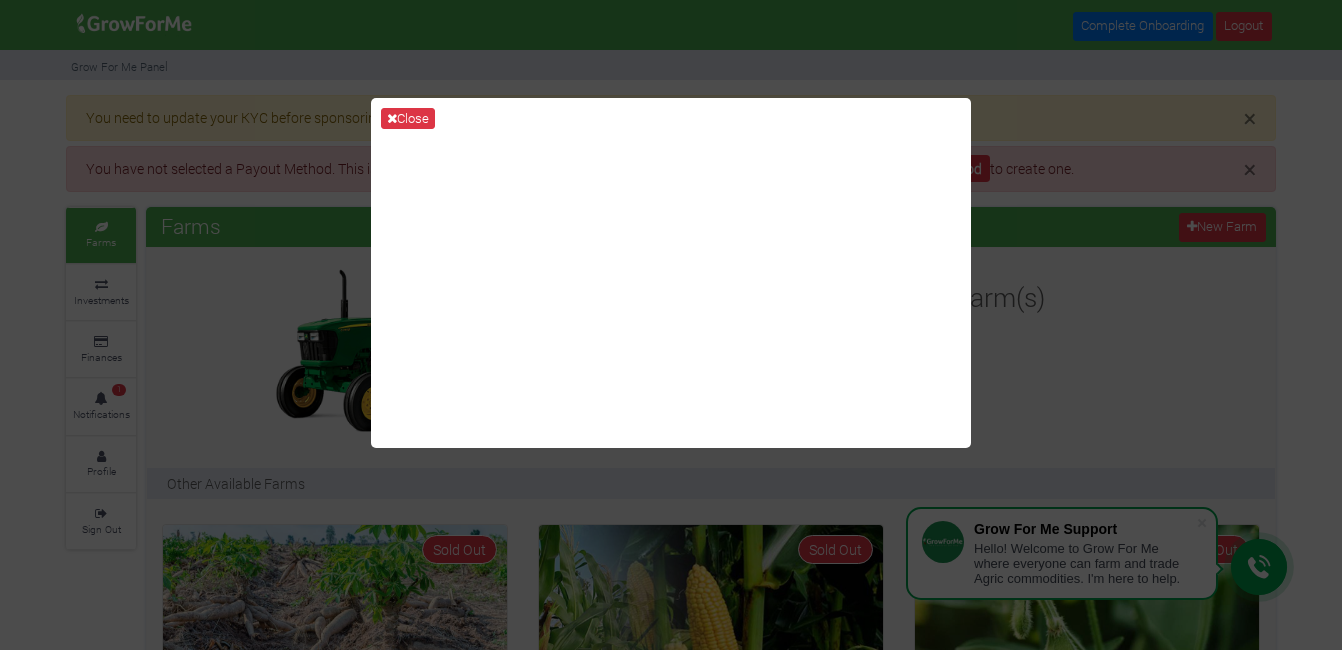 scroll, scrollTop: 0, scrollLeft: 0, axis: both 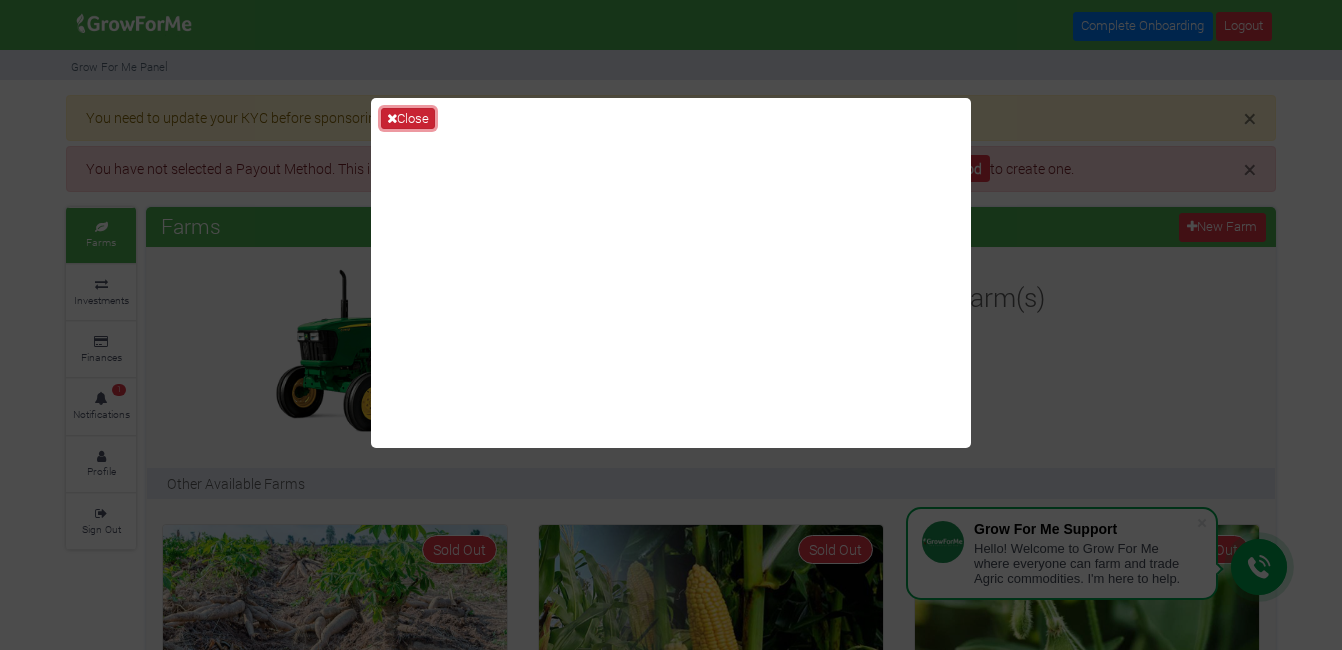 click on "Close" at bounding box center (408, 119) 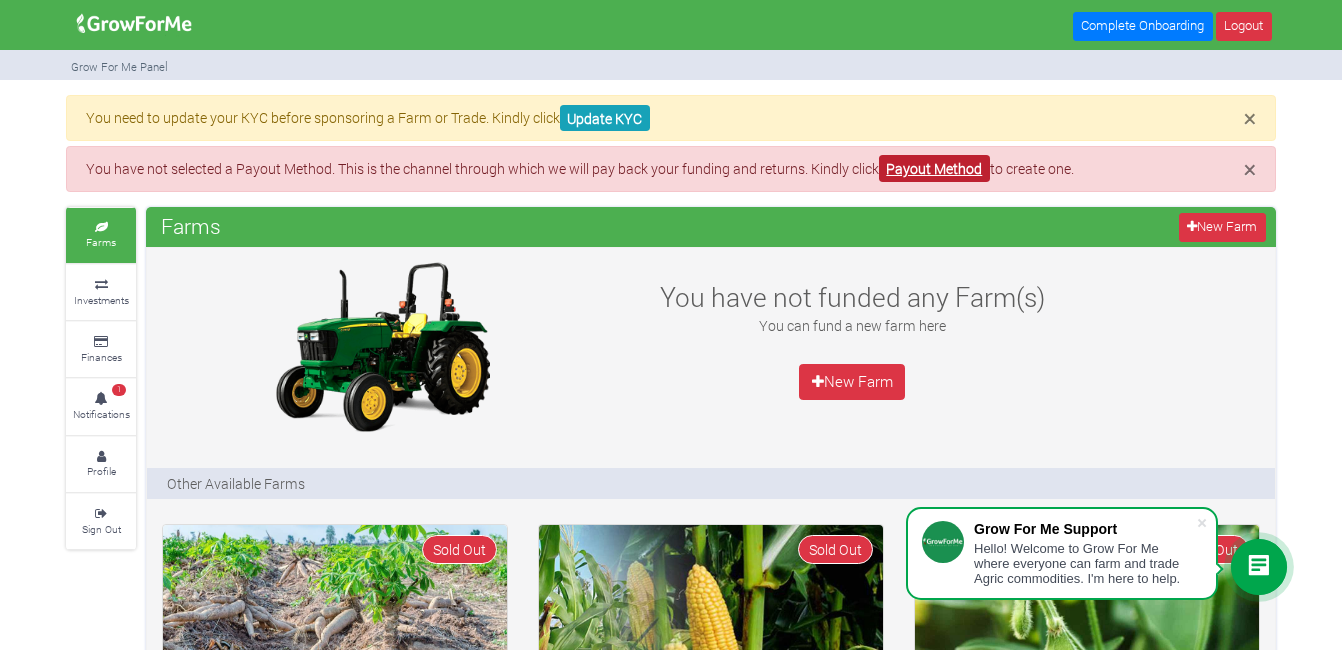 click on "Payout Method" at bounding box center [934, 168] 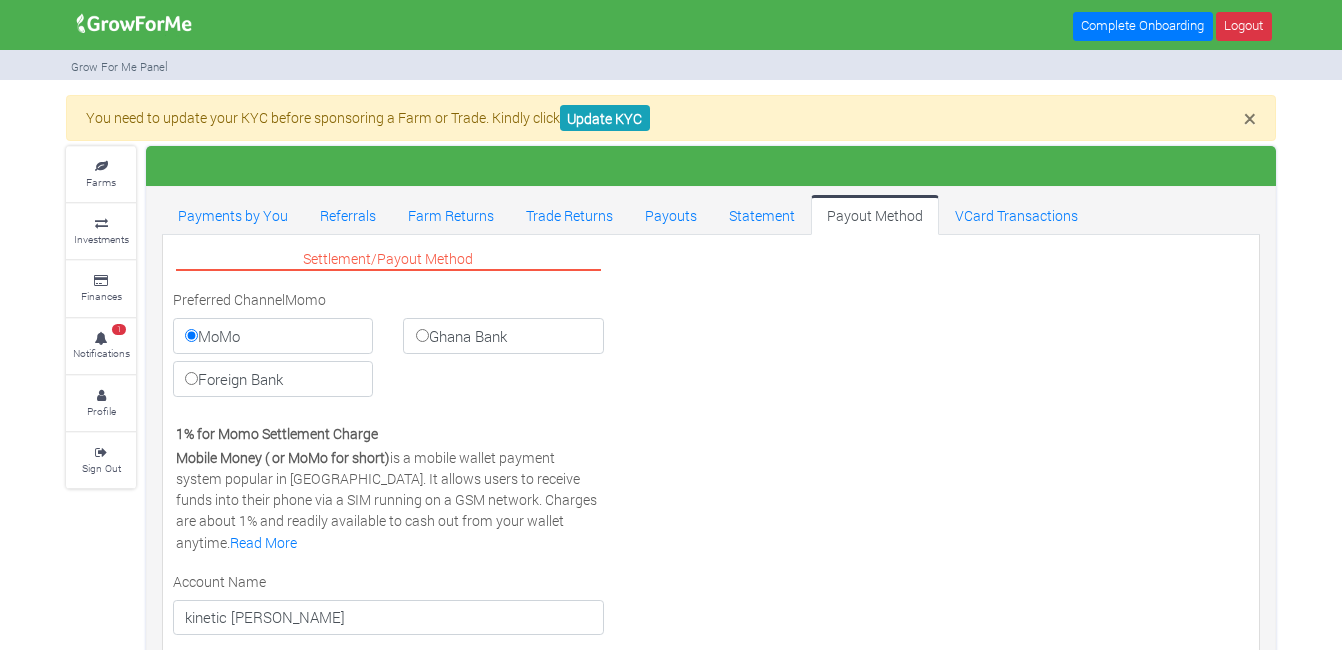 scroll, scrollTop: 0, scrollLeft: 0, axis: both 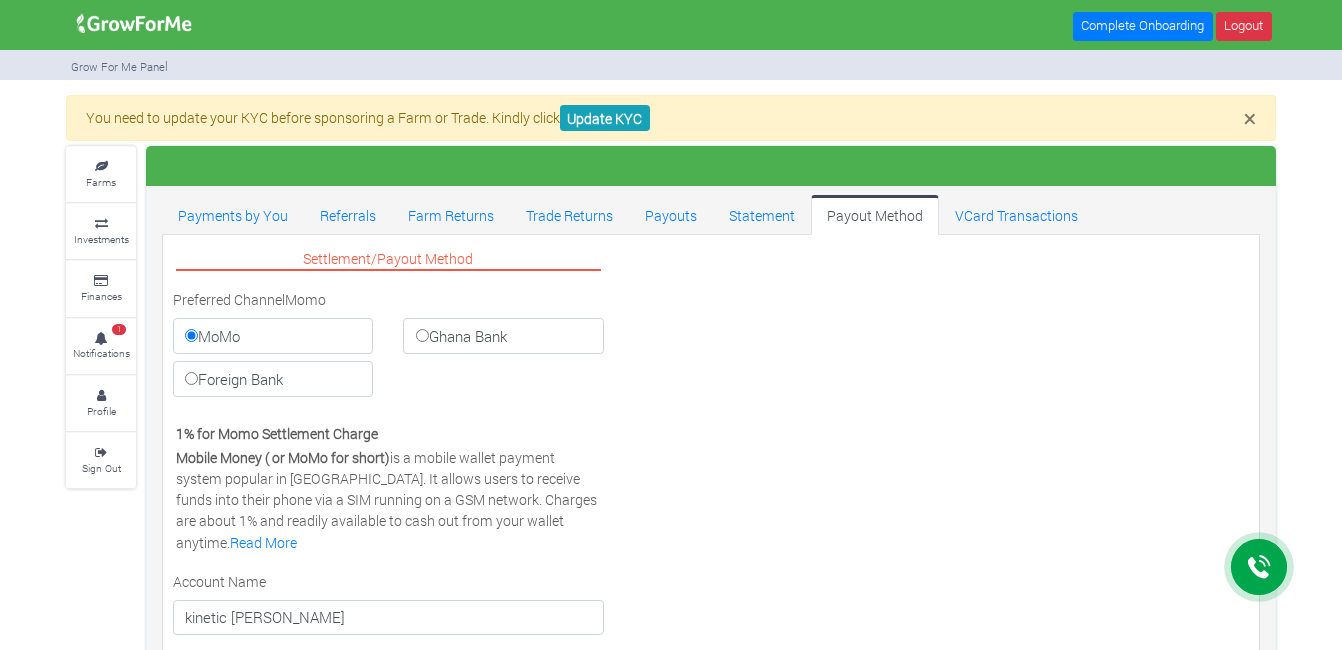 click on "Ghana Bank" at bounding box center [422, 335] 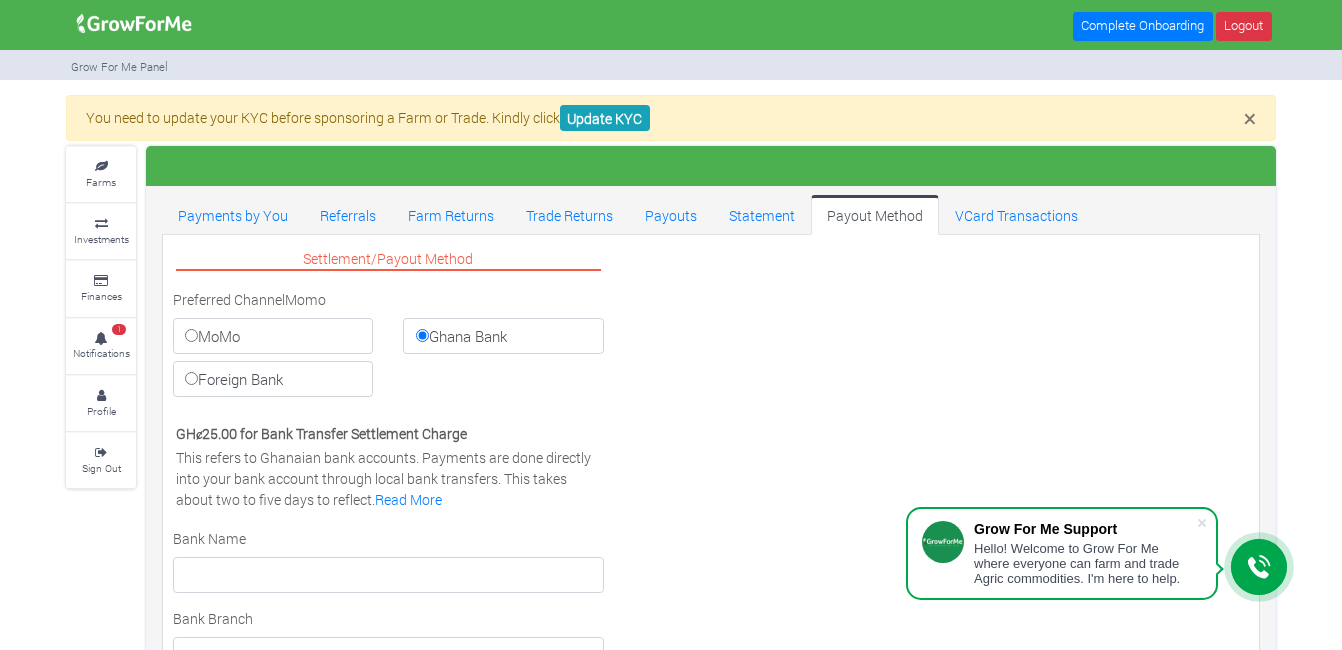 click on "MoMo" at bounding box center [273, 336] 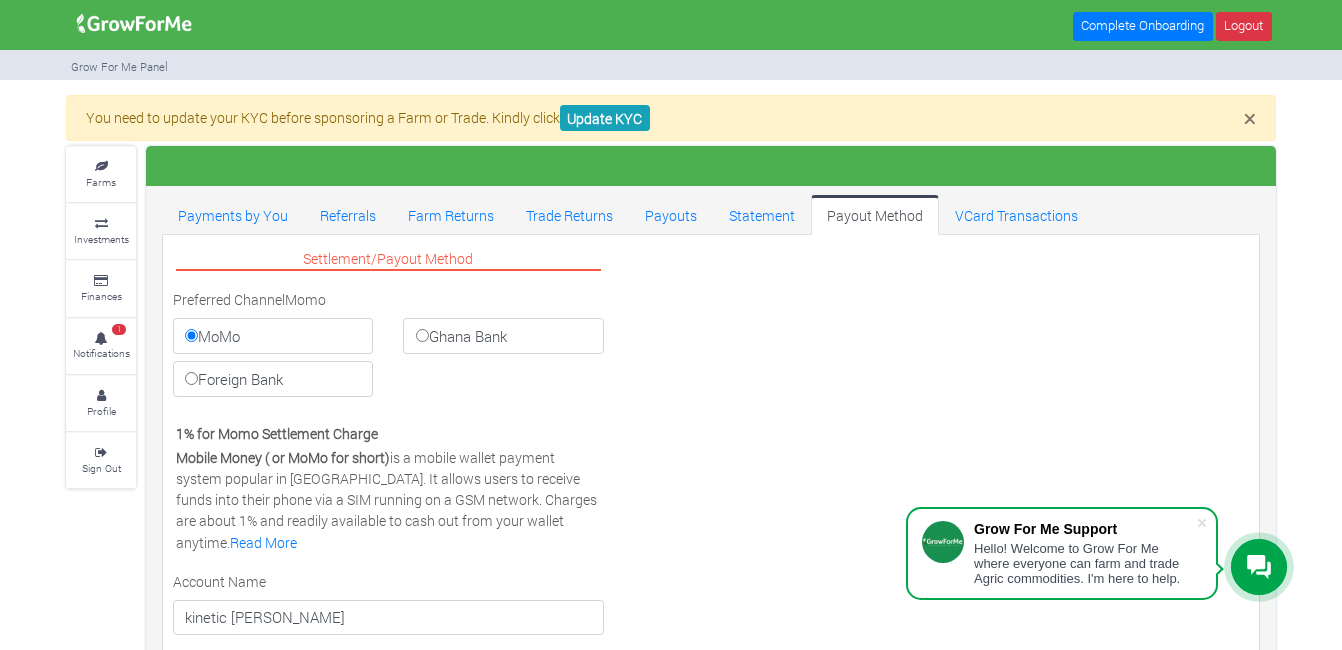 click on "Settlement/Payout Method
Preferred Channel
Momo
MoMo
Ghana Bank
Foreign Bank
Virtual Card Credentials
USD $ NONE Read More" at bounding box center (711, 585) 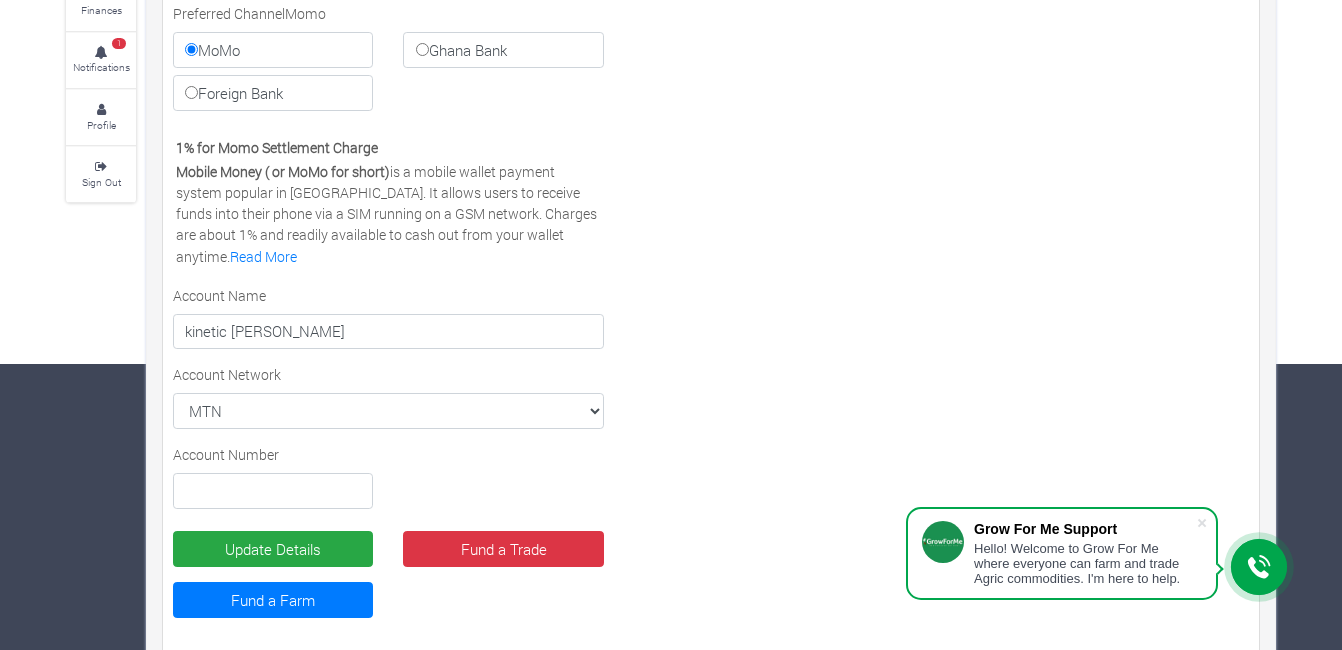 scroll, scrollTop: 311, scrollLeft: 0, axis: vertical 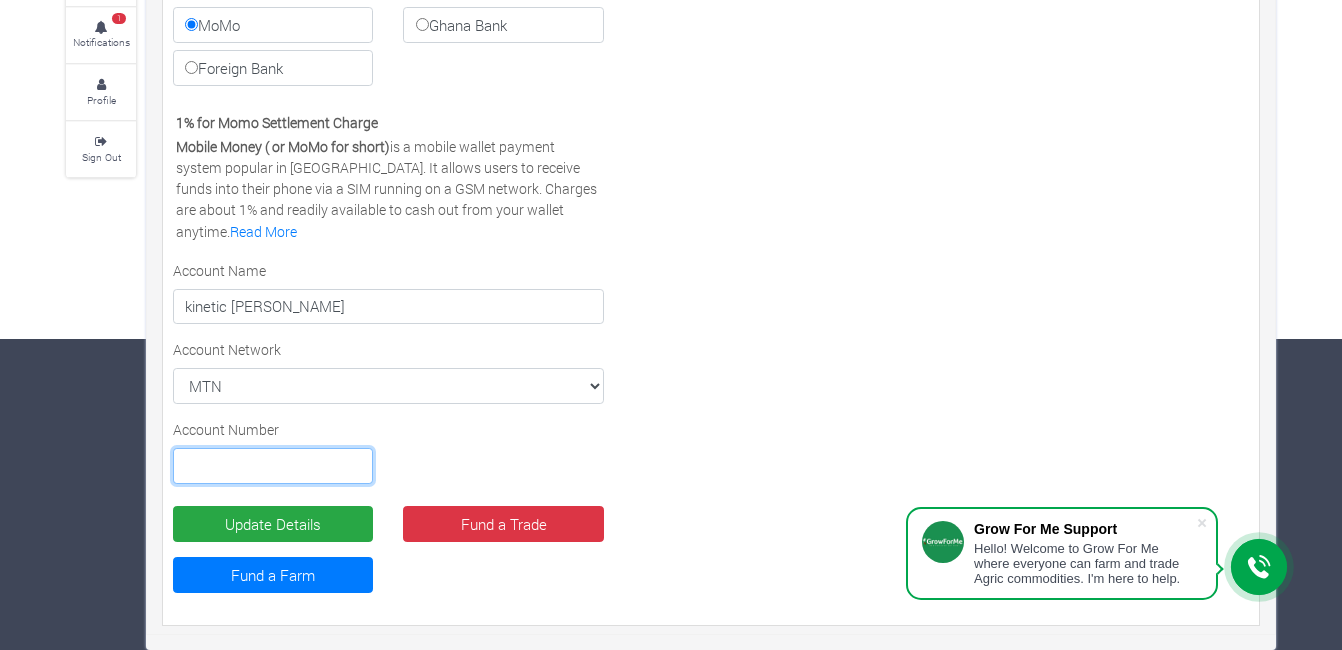 drag, startPoint x: 312, startPoint y: 457, endPoint x: 302, endPoint y: 441, distance: 18.867962 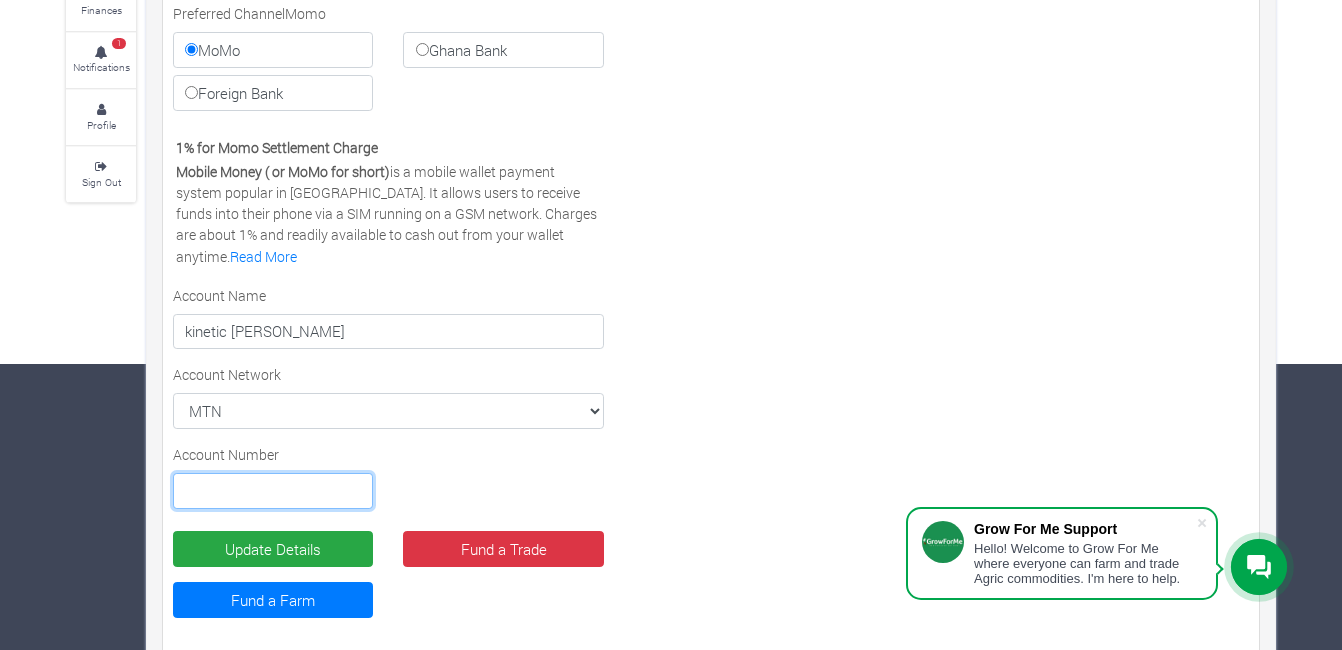 scroll, scrollTop: 311, scrollLeft: 0, axis: vertical 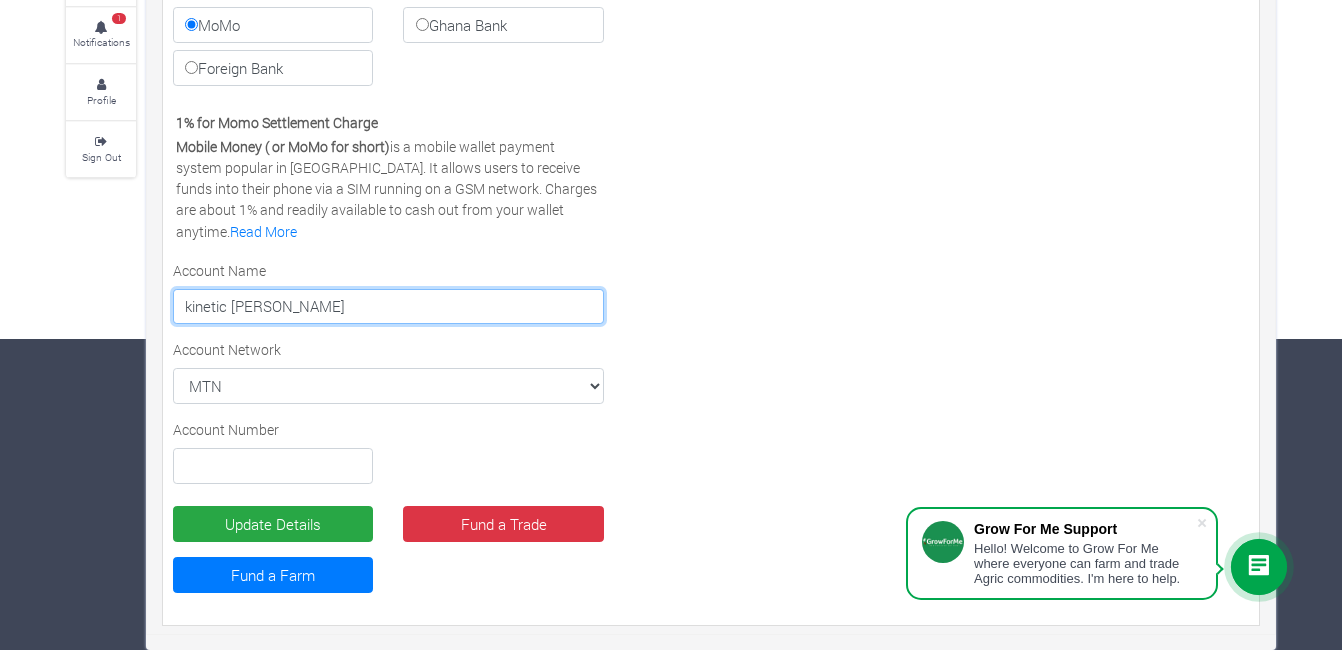 click on "kinetic [PERSON_NAME]" at bounding box center (388, 307) 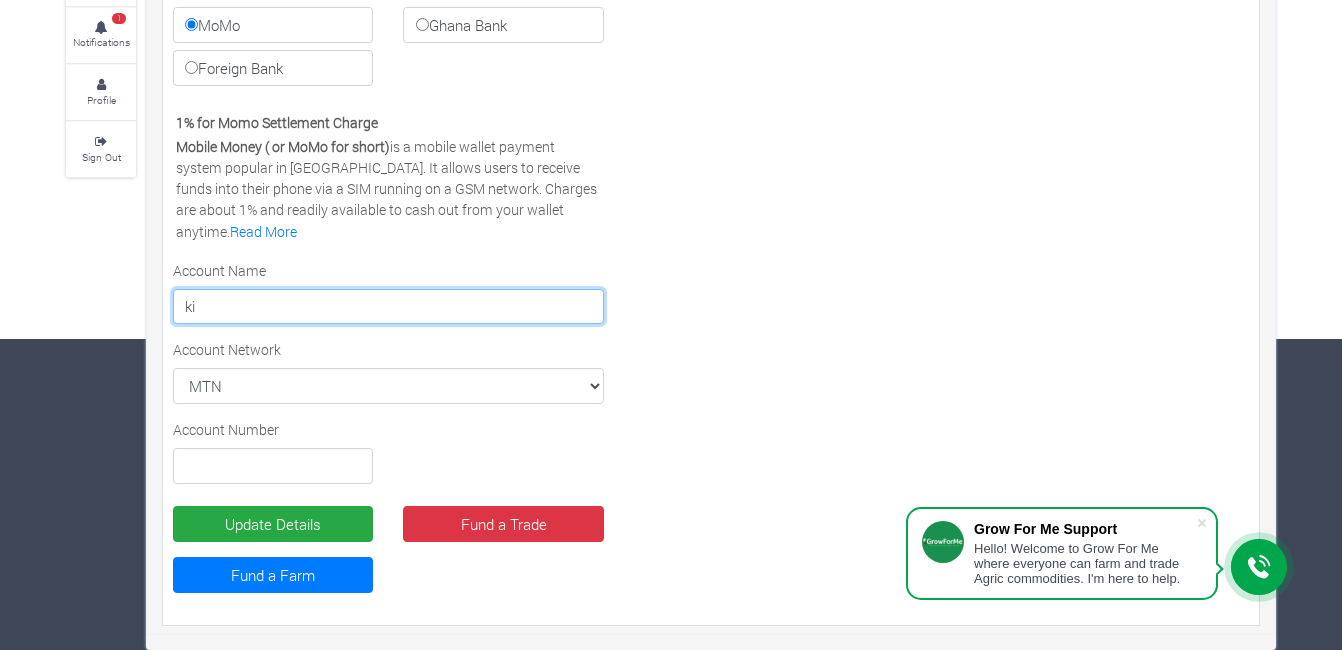 type on "k" 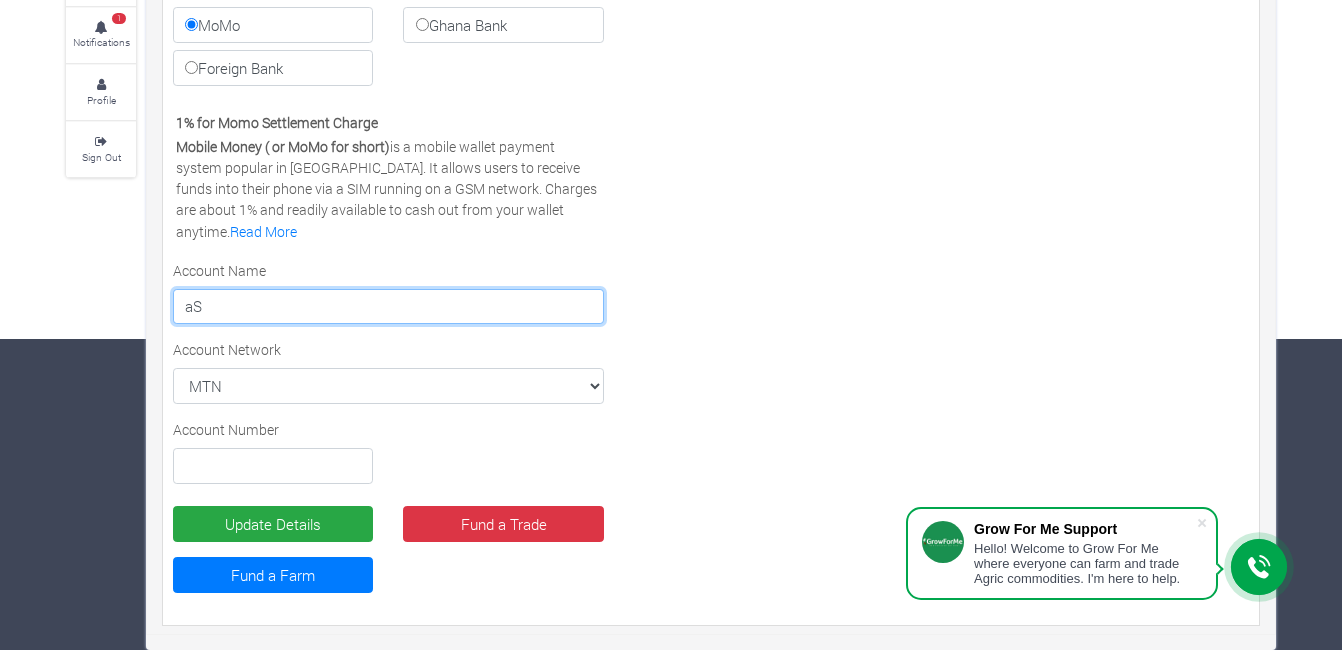 type on "a" 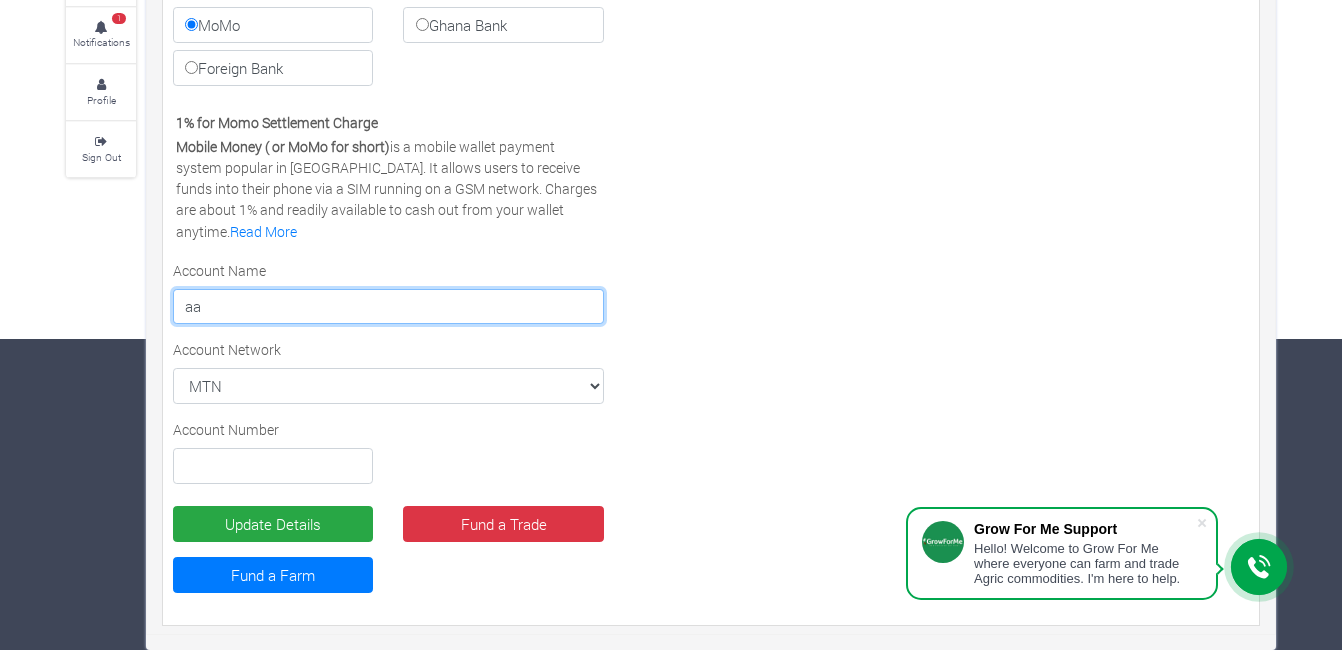type on "a" 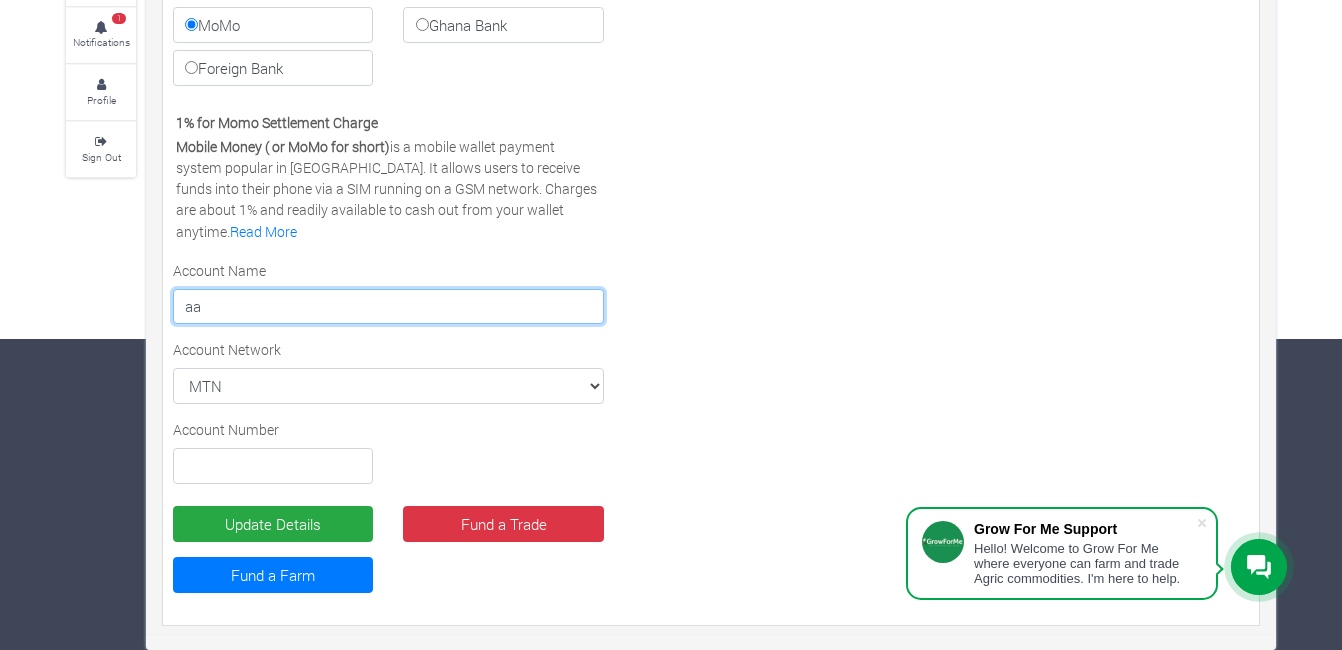type on "a" 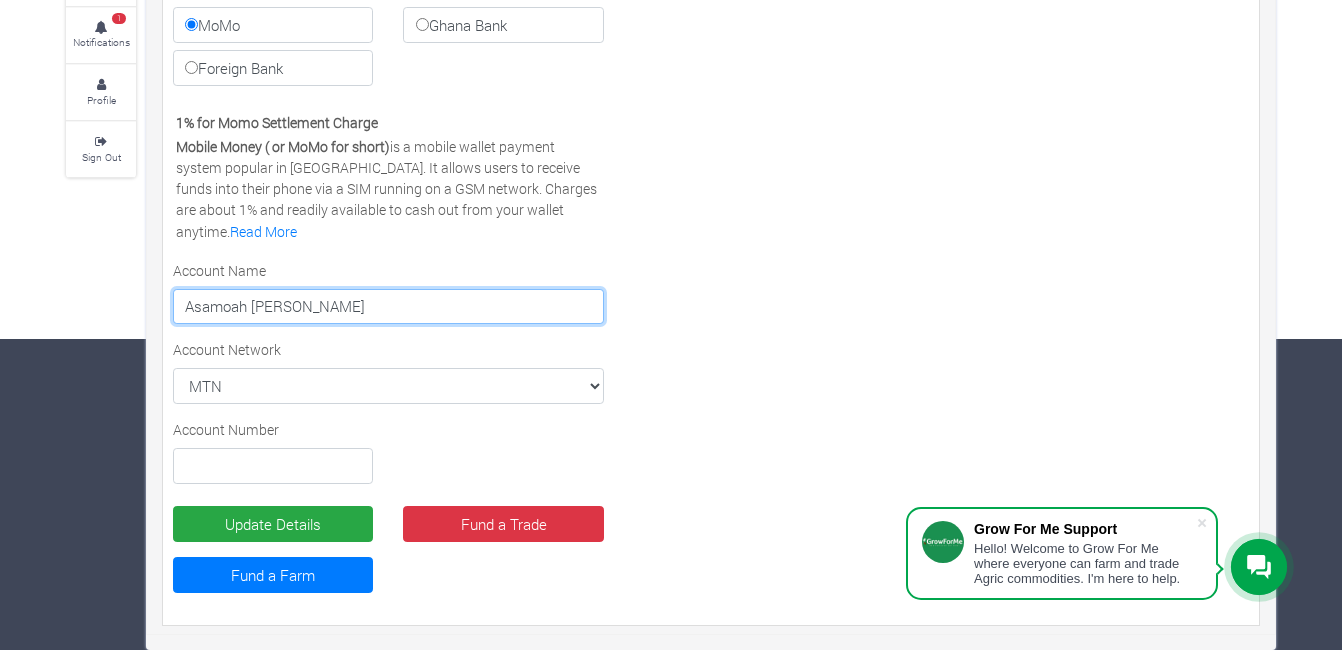 type on "Asamoah Stephano Danso" 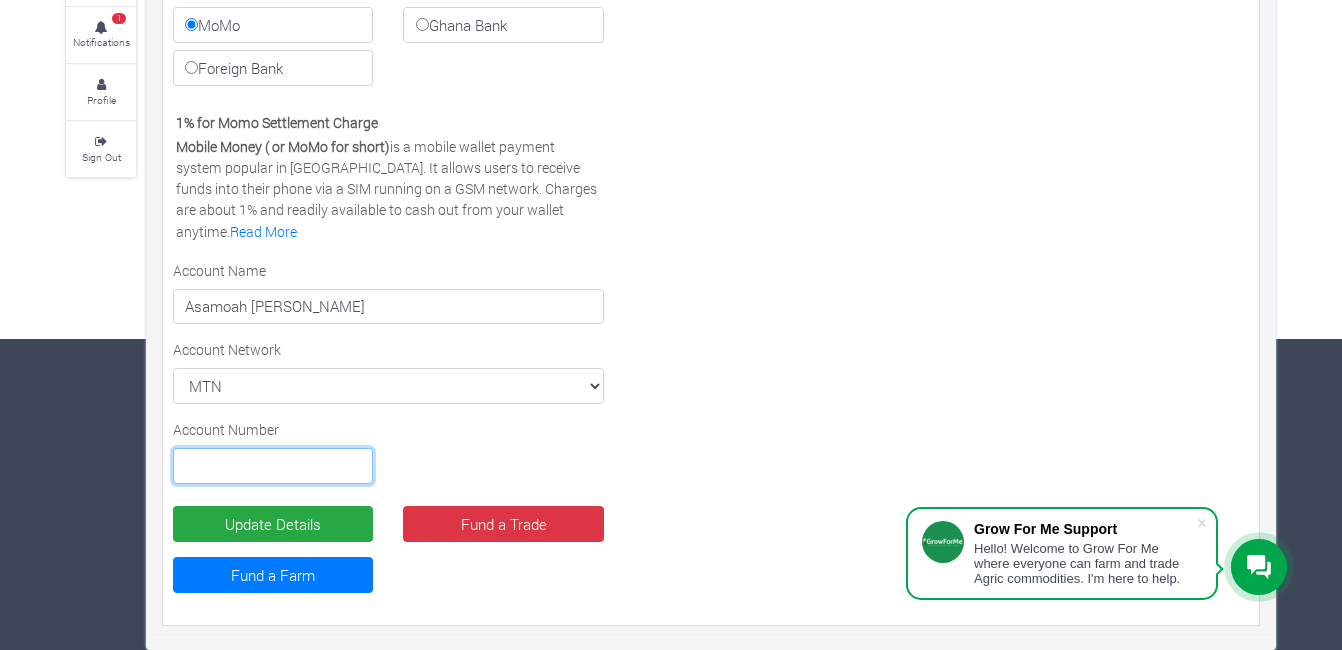 click at bounding box center (273, 466) 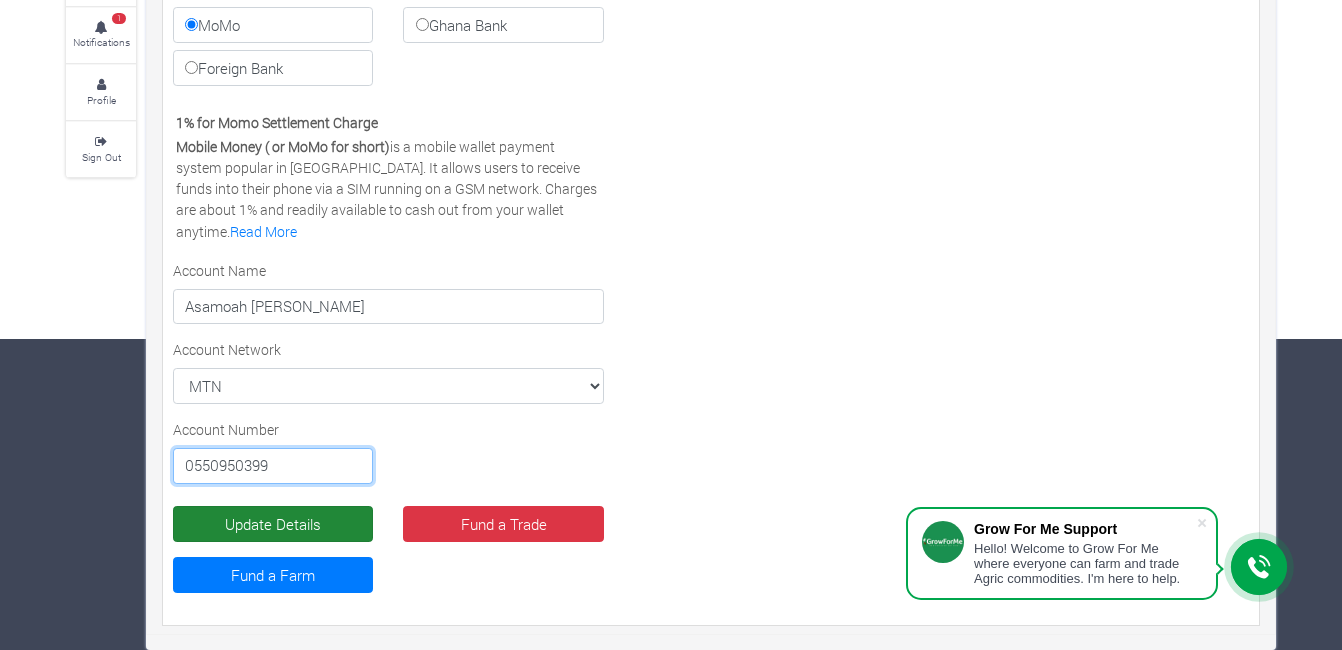 type on "0550950399" 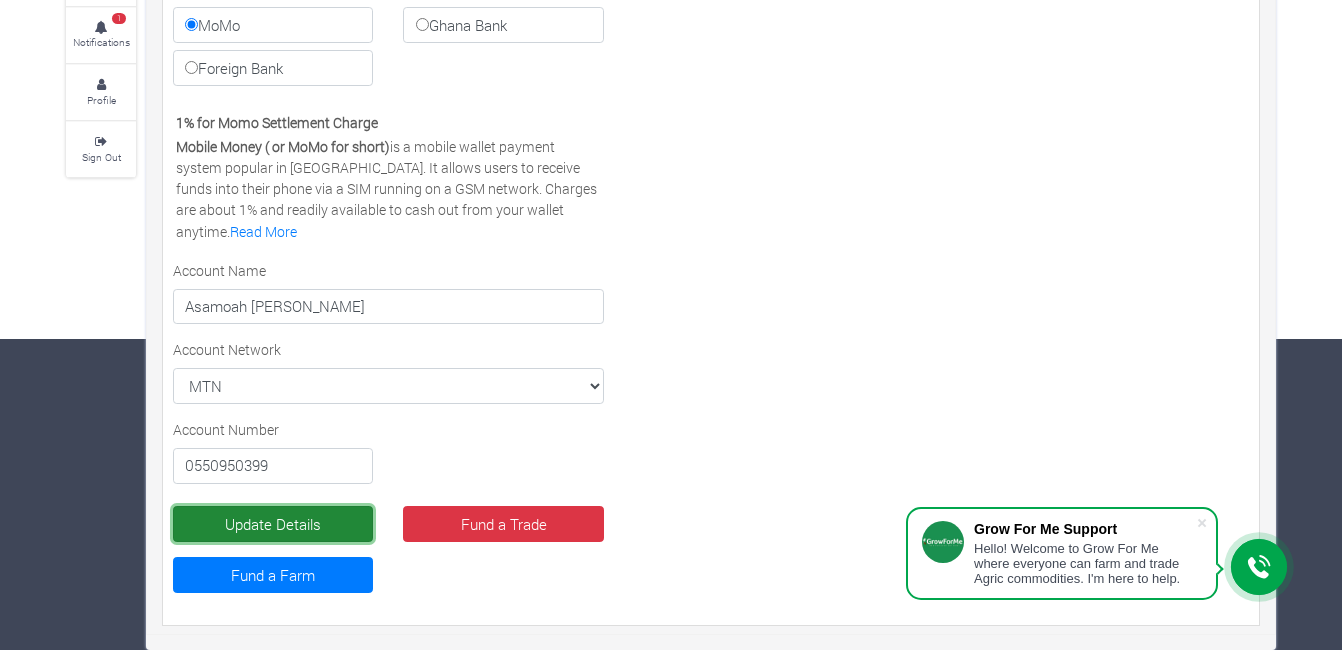 click on "Update Details" at bounding box center [273, 524] 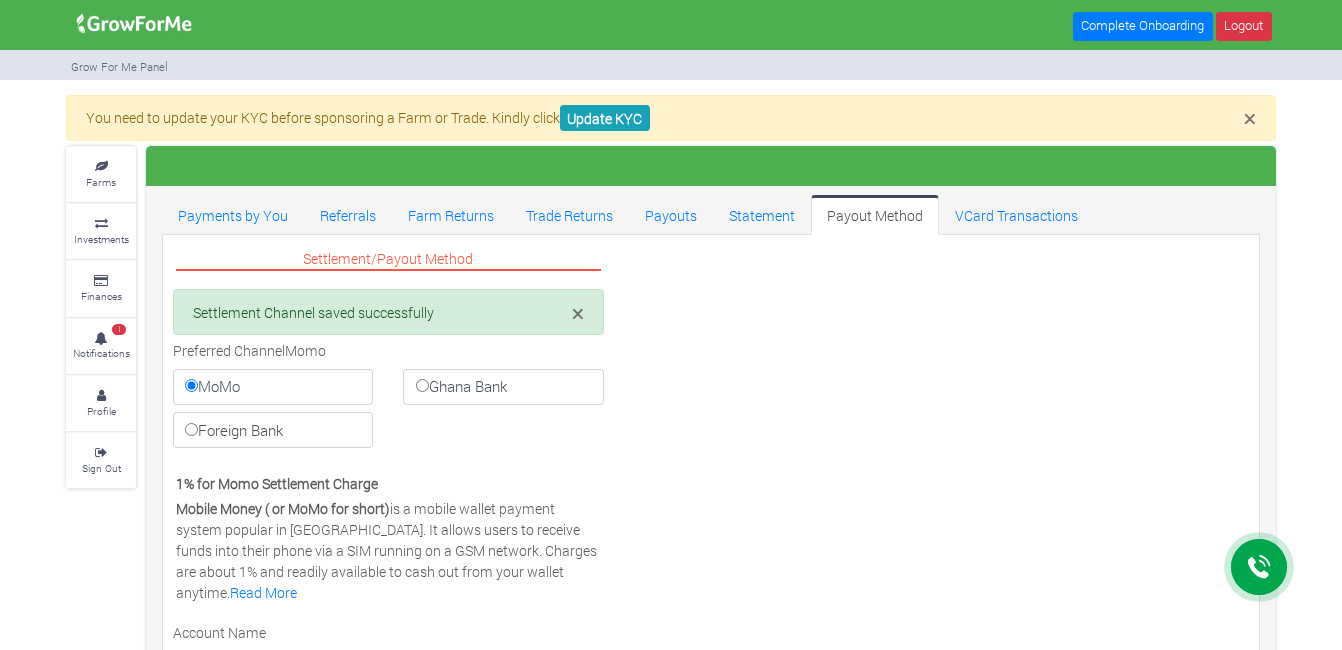 scroll, scrollTop: 0, scrollLeft: 0, axis: both 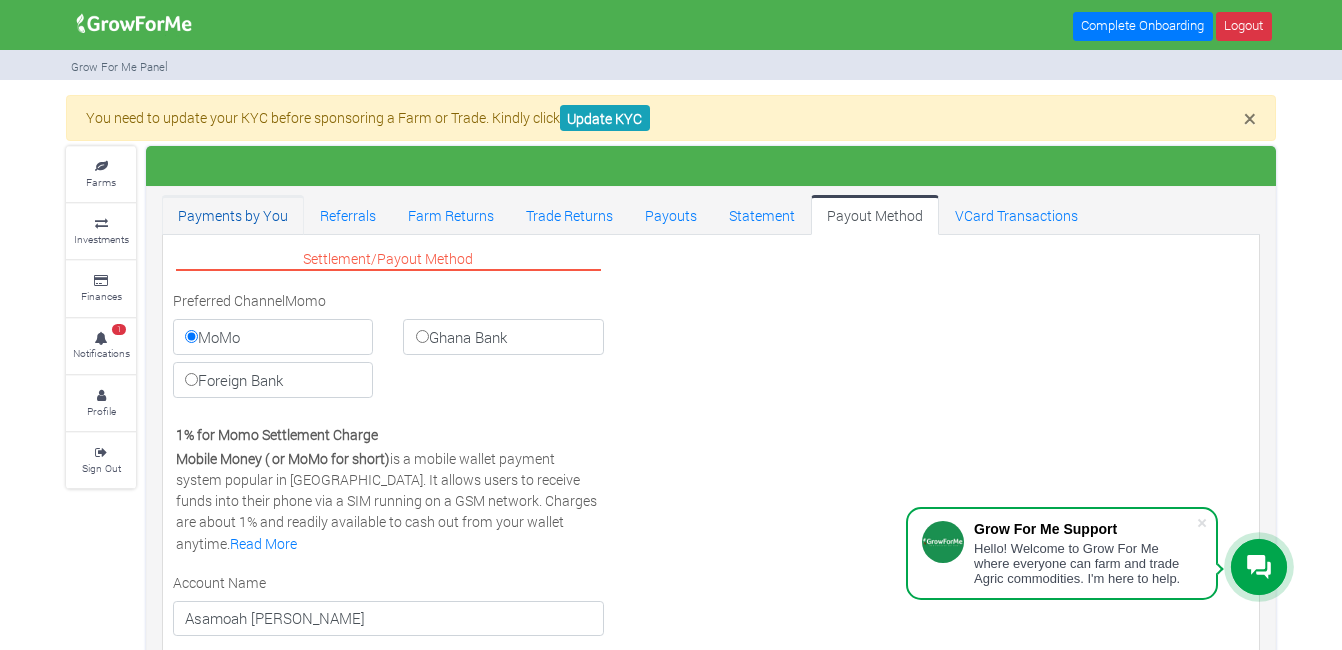 click on "Payments by You" at bounding box center (233, 215) 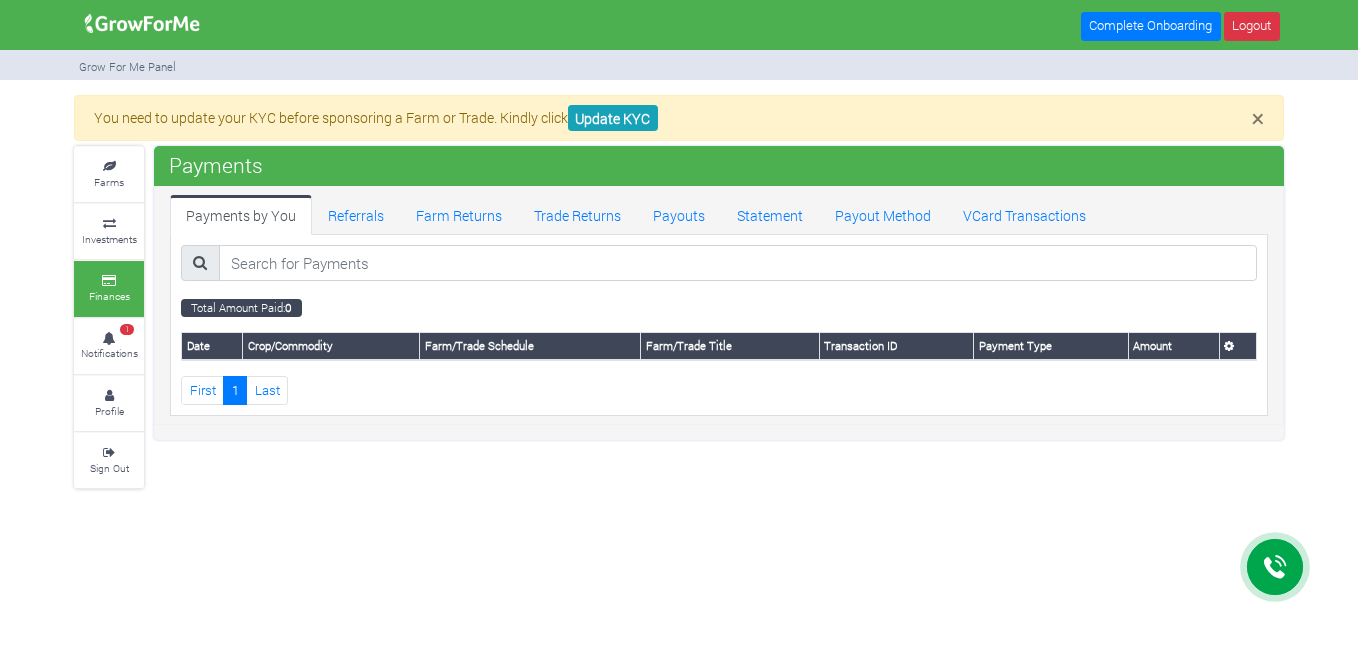 scroll, scrollTop: 0, scrollLeft: 0, axis: both 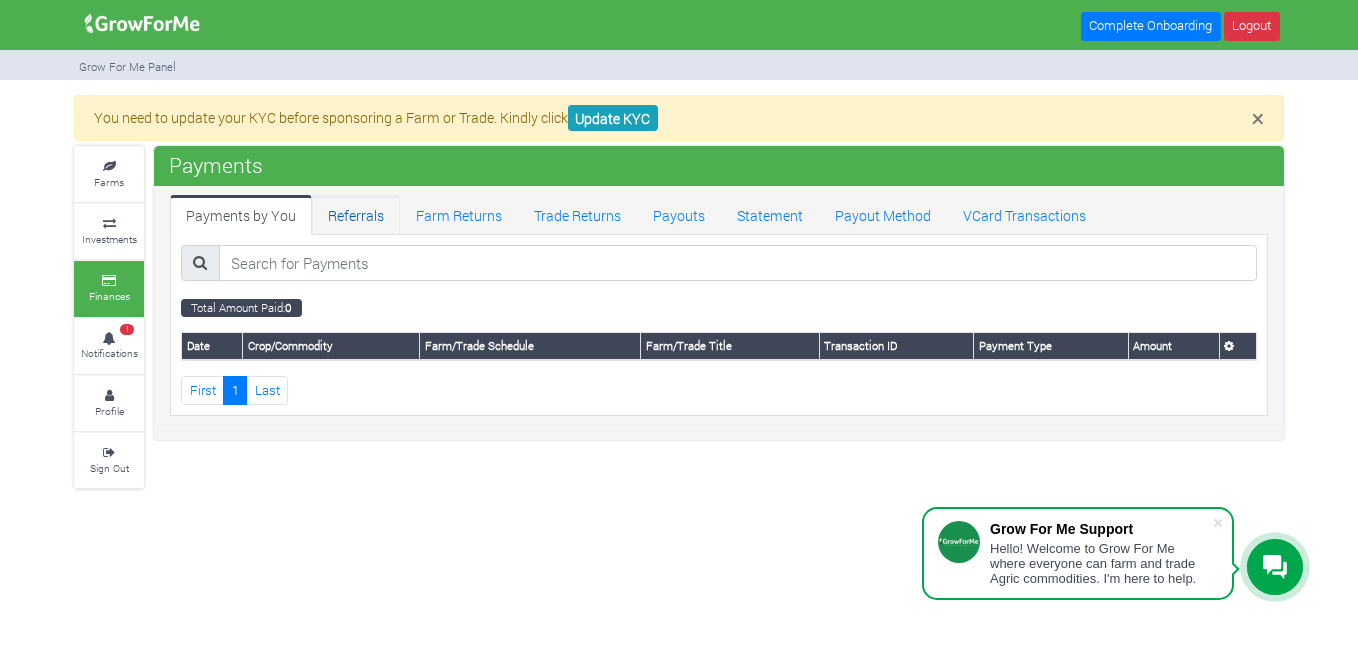 click on "Referrals" at bounding box center (356, 215) 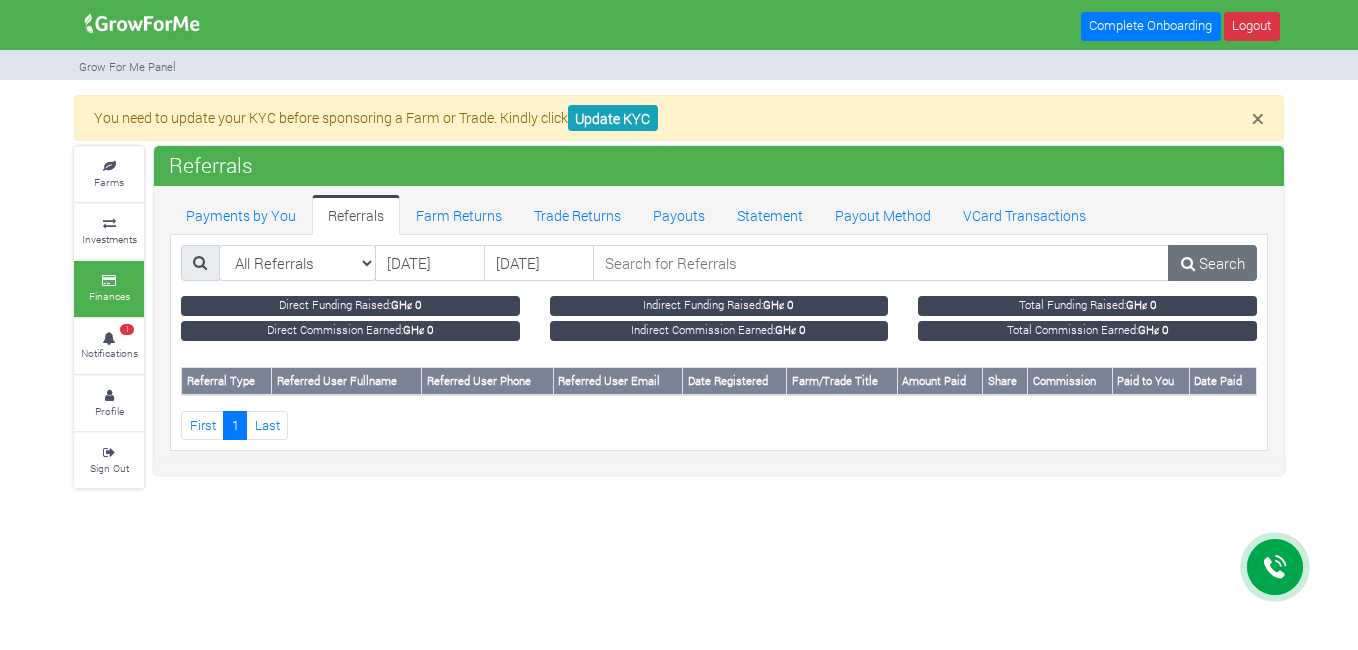 scroll, scrollTop: 0, scrollLeft: 0, axis: both 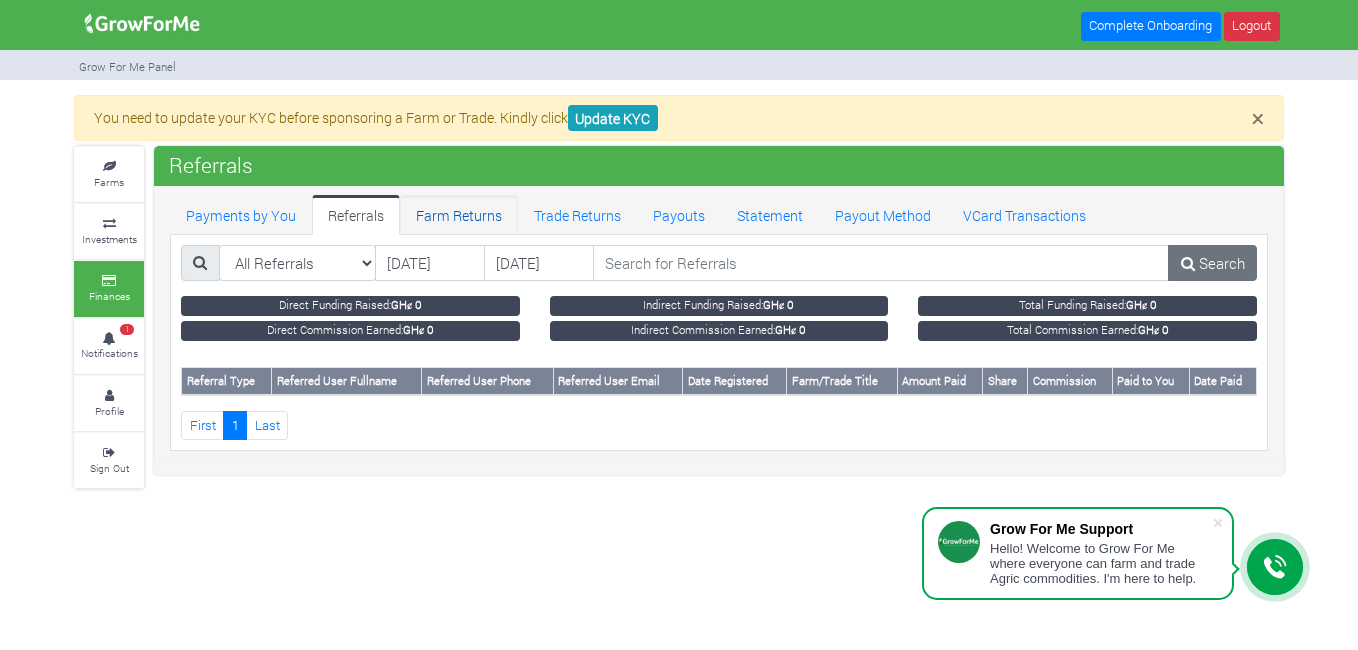 click on "Farm Returns" at bounding box center [459, 215] 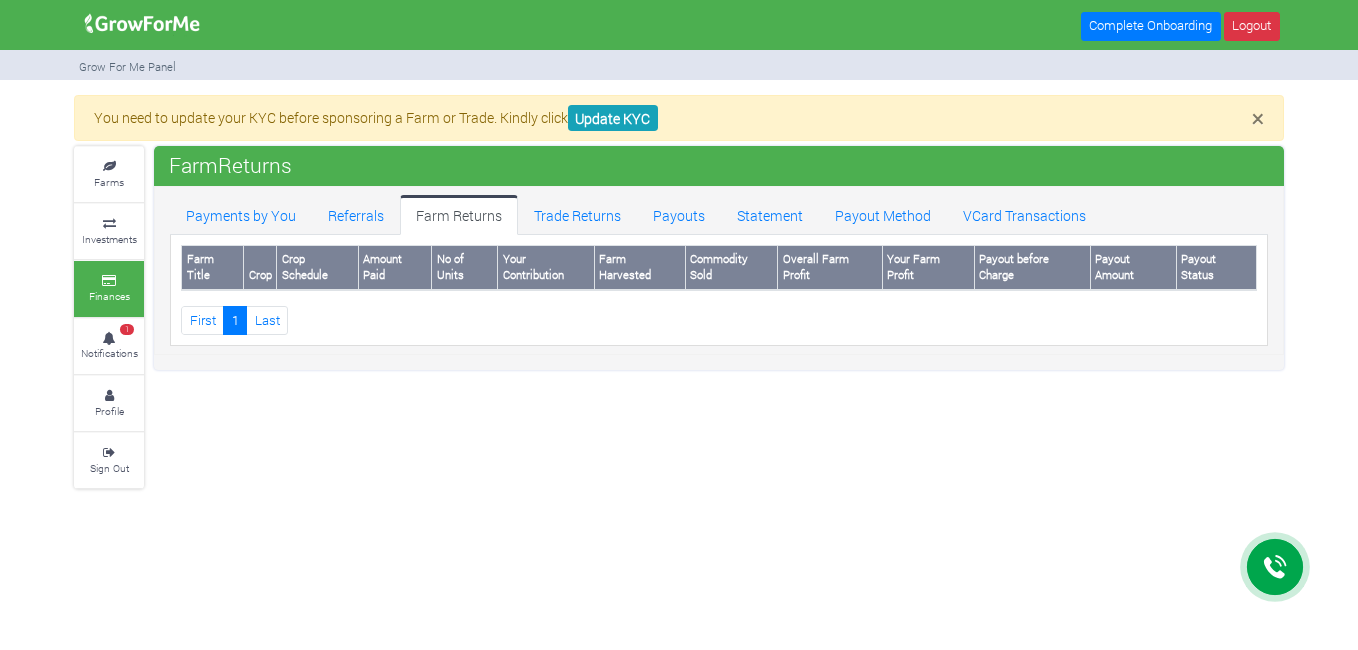 scroll, scrollTop: 0, scrollLeft: 0, axis: both 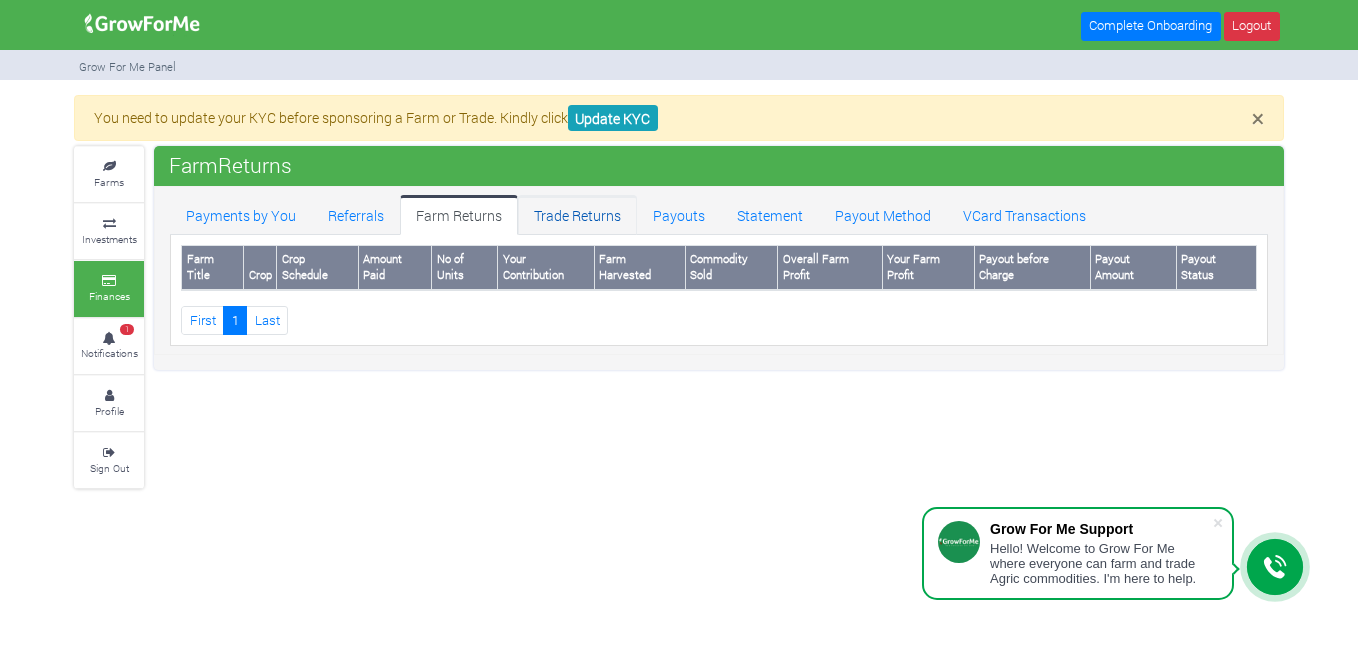 click on "Trade Returns" at bounding box center [577, 215] 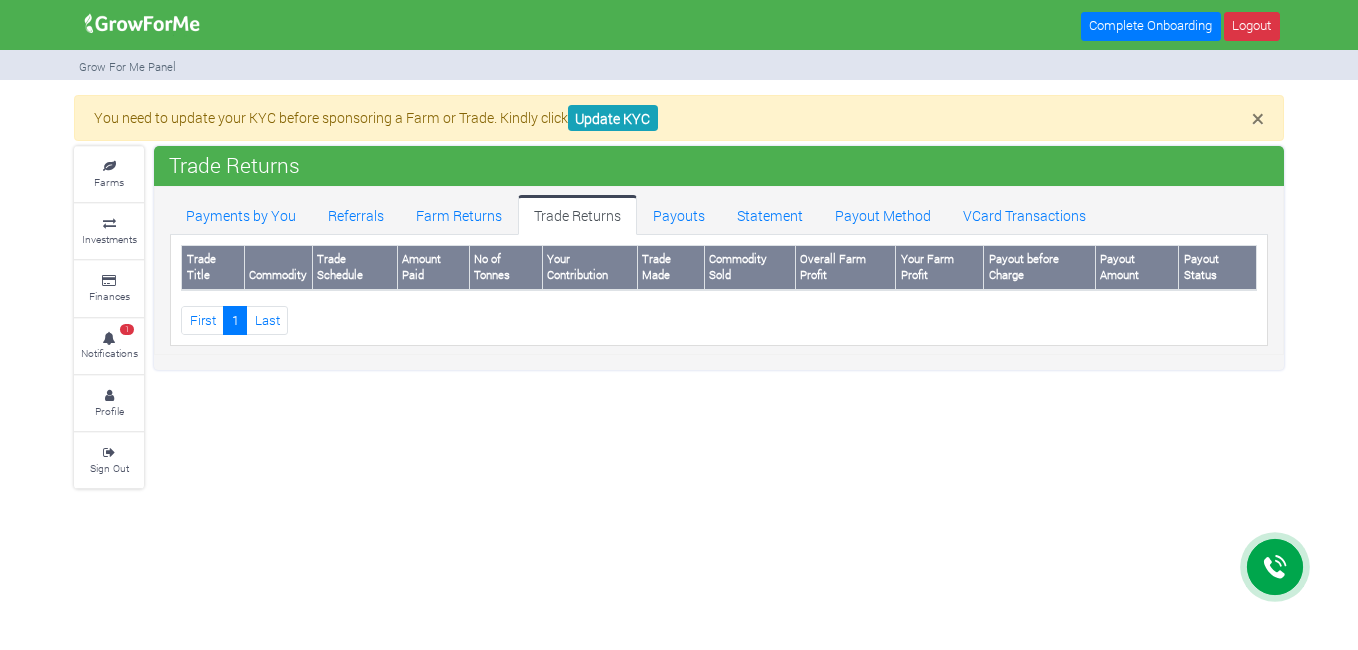 scroll, scrollTop: 0, scrollLeft: 0, axis: both 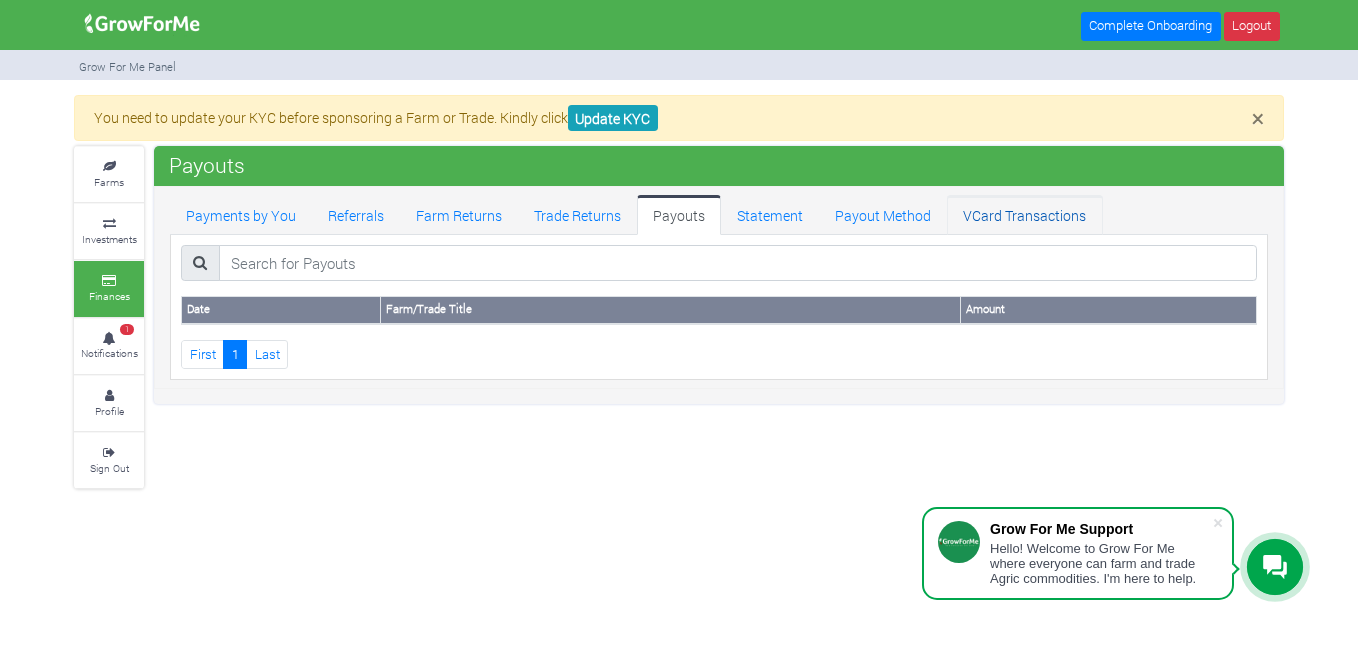 click on "VCard Transactions" at bounding box center [1024, 215] 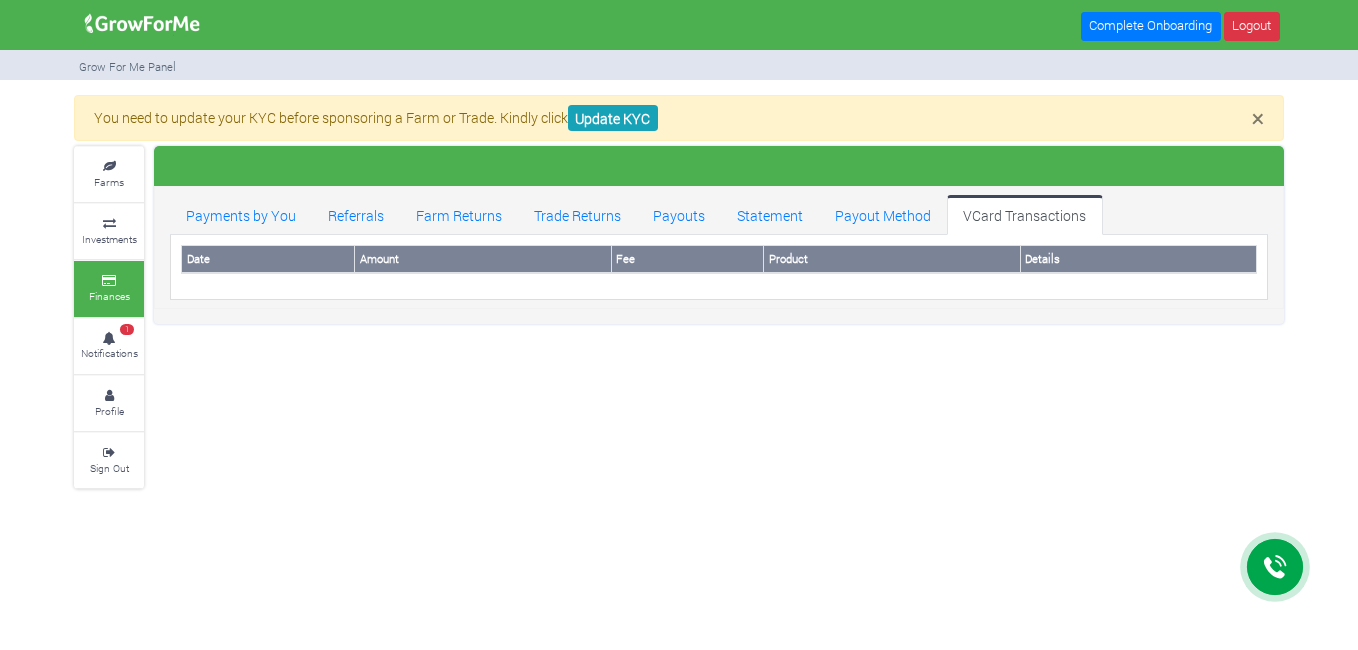 scroll, scrollTop: 0, scrollLeft: 0, axis: both 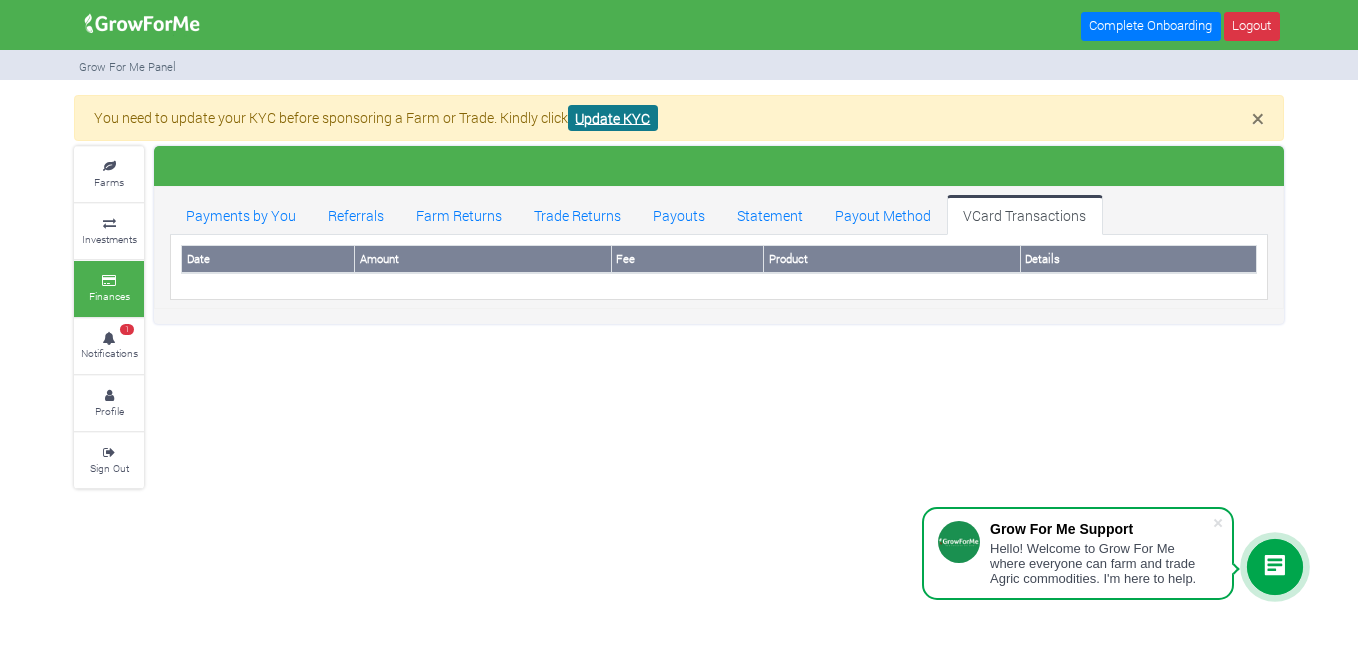 click on "Update KYC" at bounding box center [613, 118] 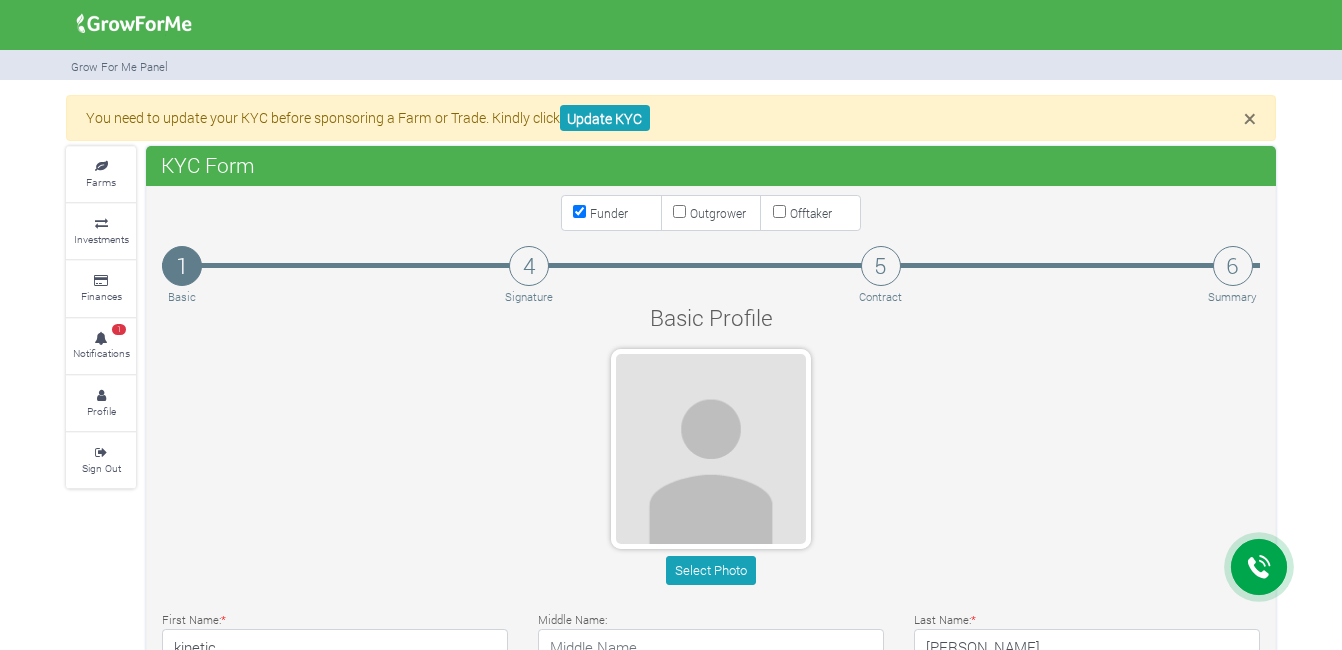scroll, scrollTop: 0, scrollLeft: 0, axis: both 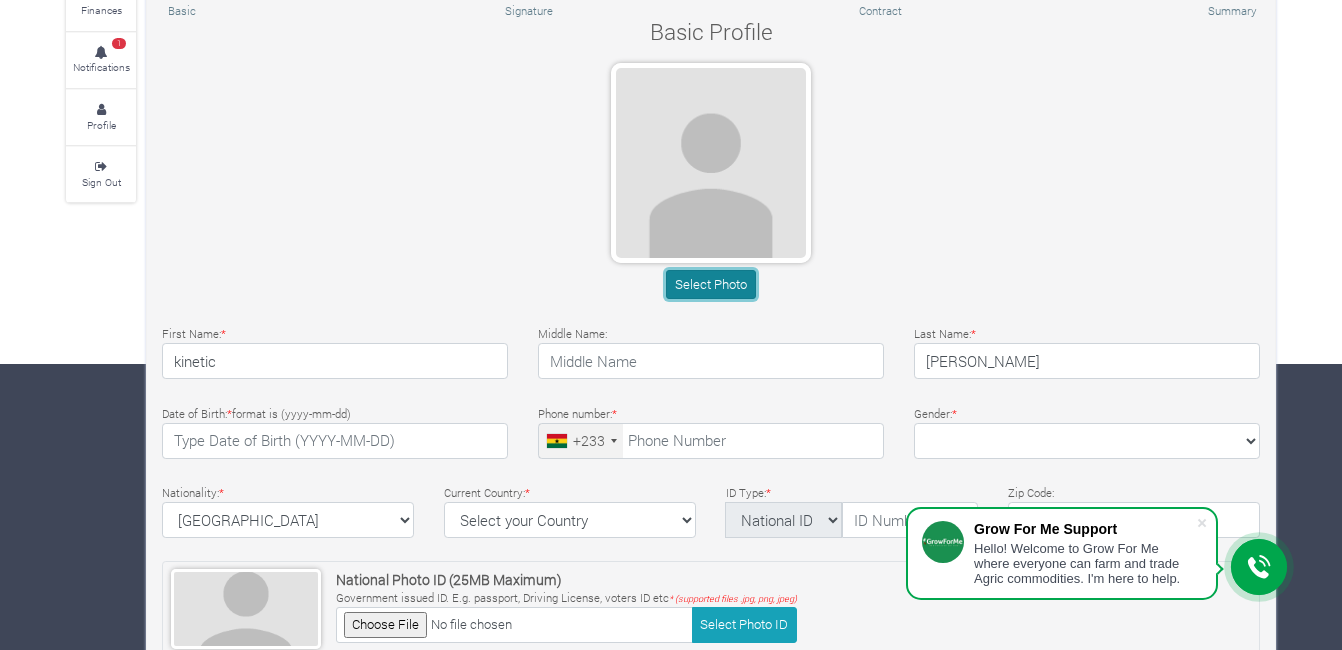 click on "Select Photo" at bounding box center [710, 284] 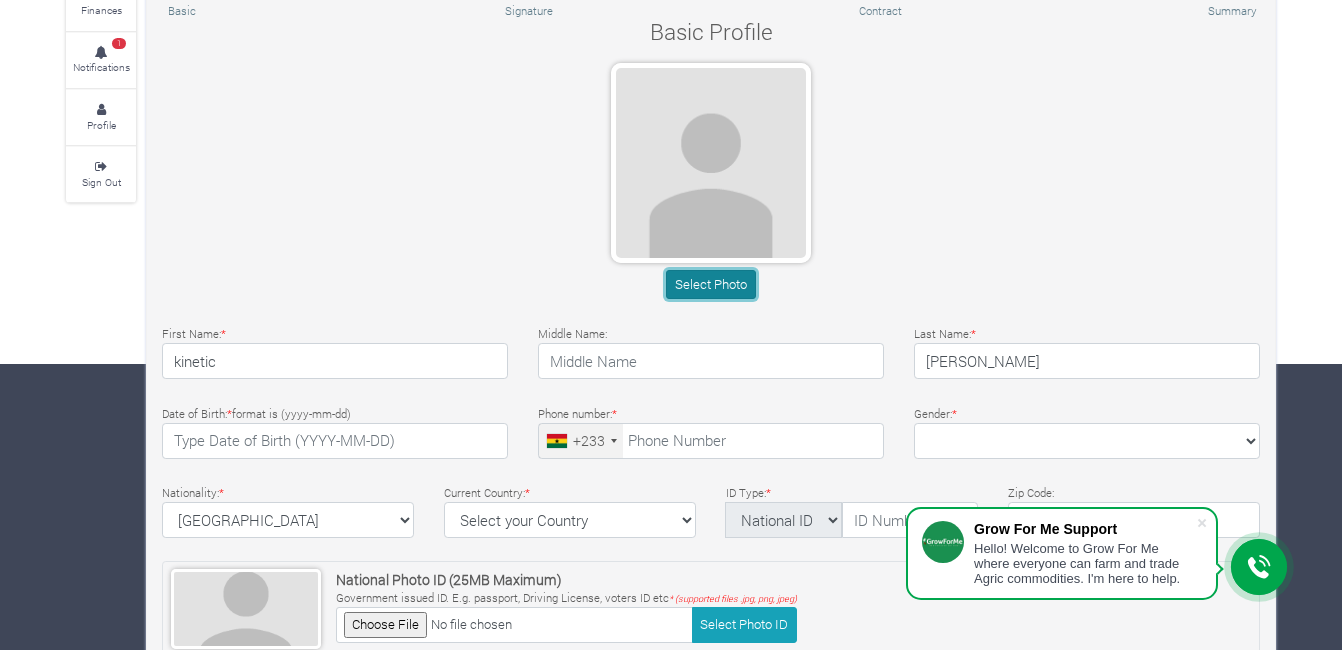 click on "Select Photo" at bounding box center (710, 284) 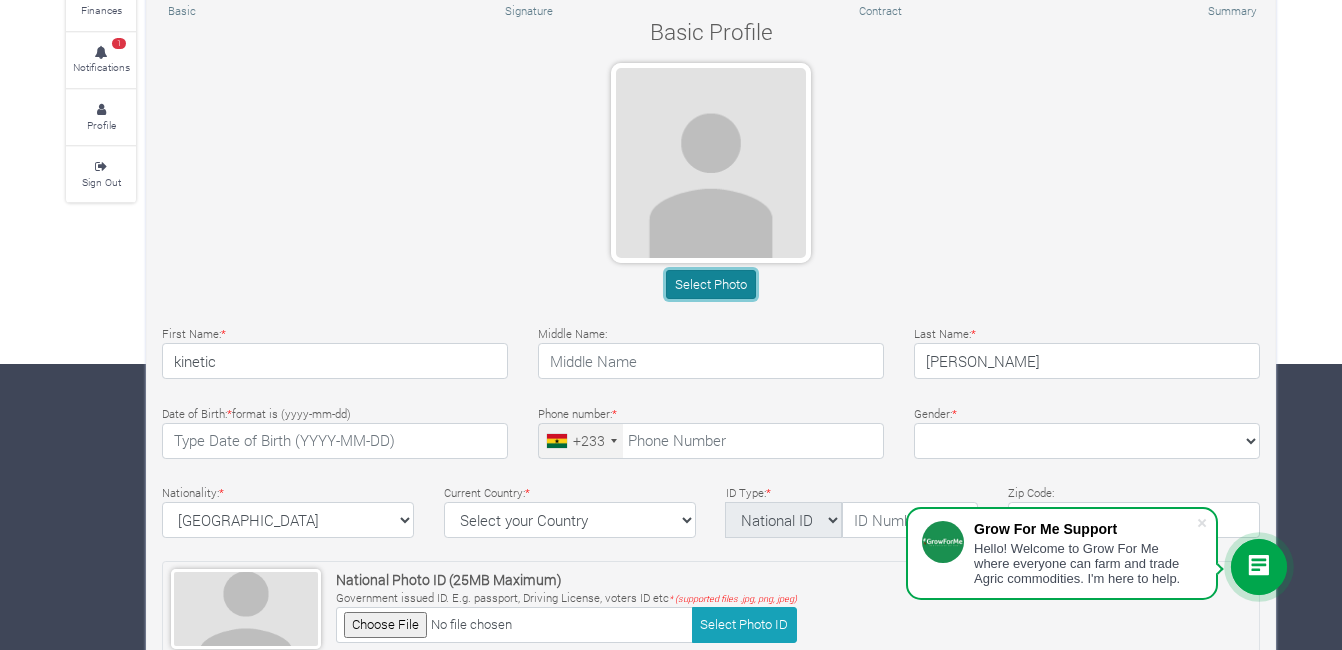 click on "Select Photo" at bounding box center [710, 284] 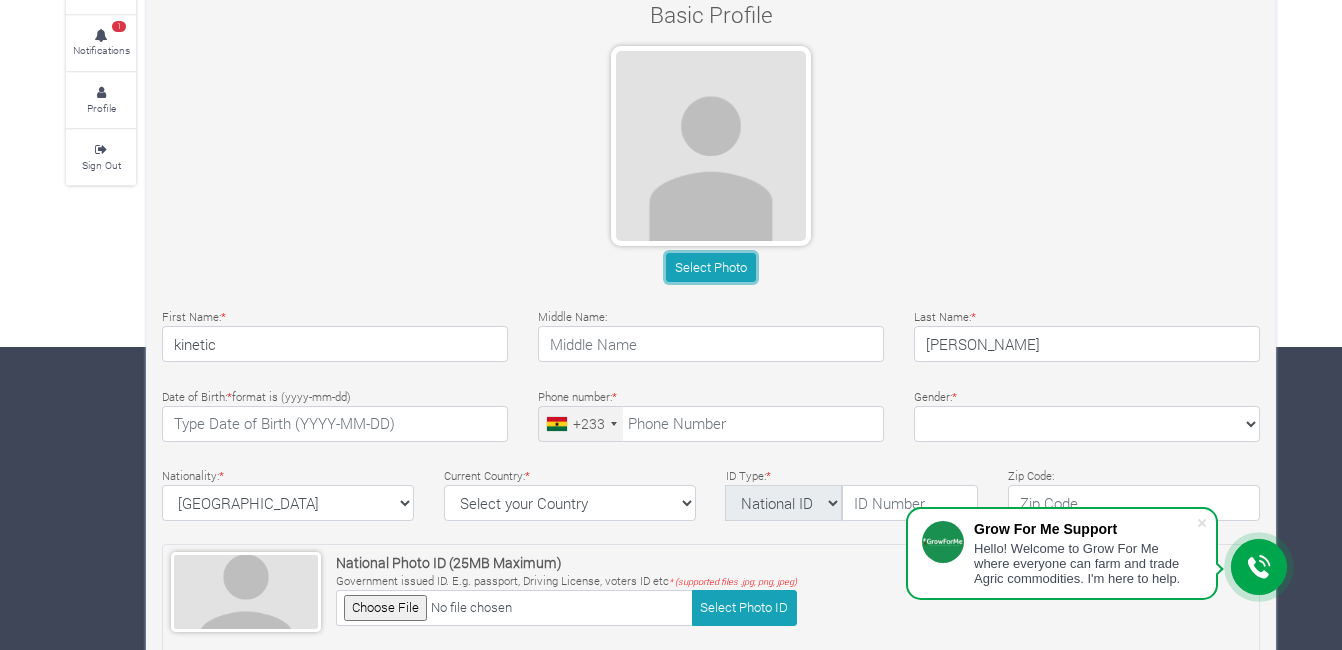 scroll, scrollTop: 286, scrollLeft: 0, axis: vertical 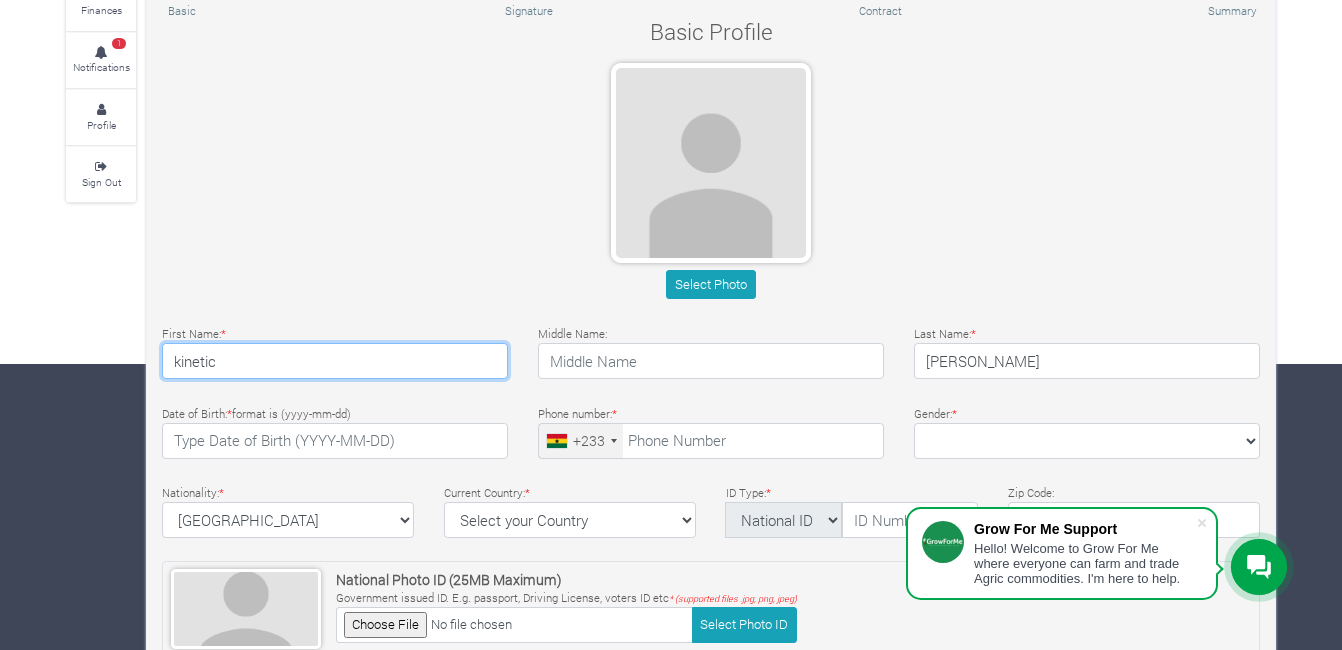 click on "kinetic" at bounding box center [335, 361] 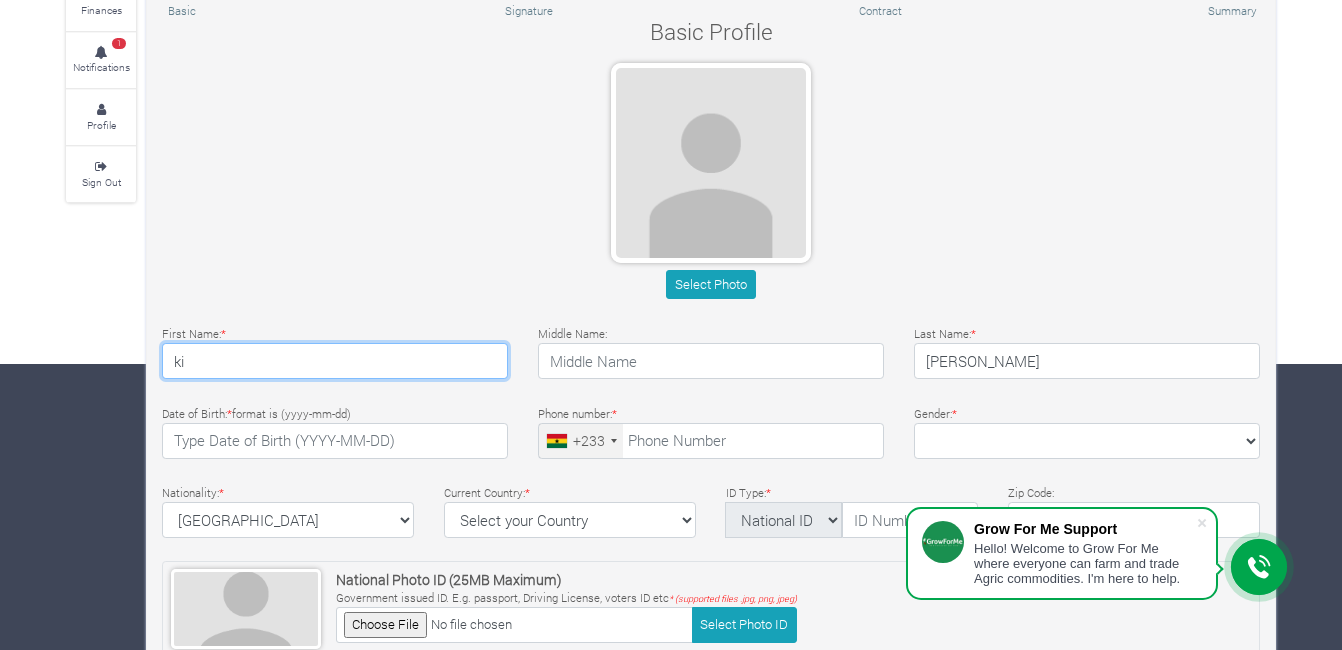type on "k" 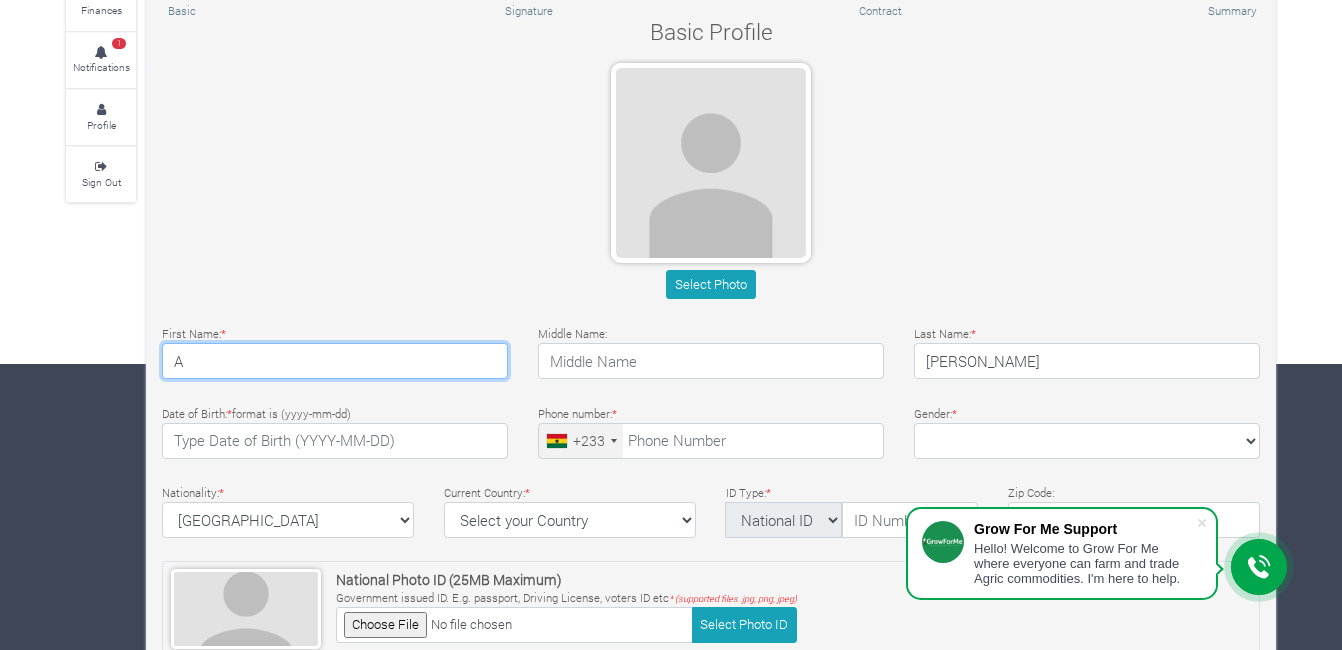 type on "Asamoah" 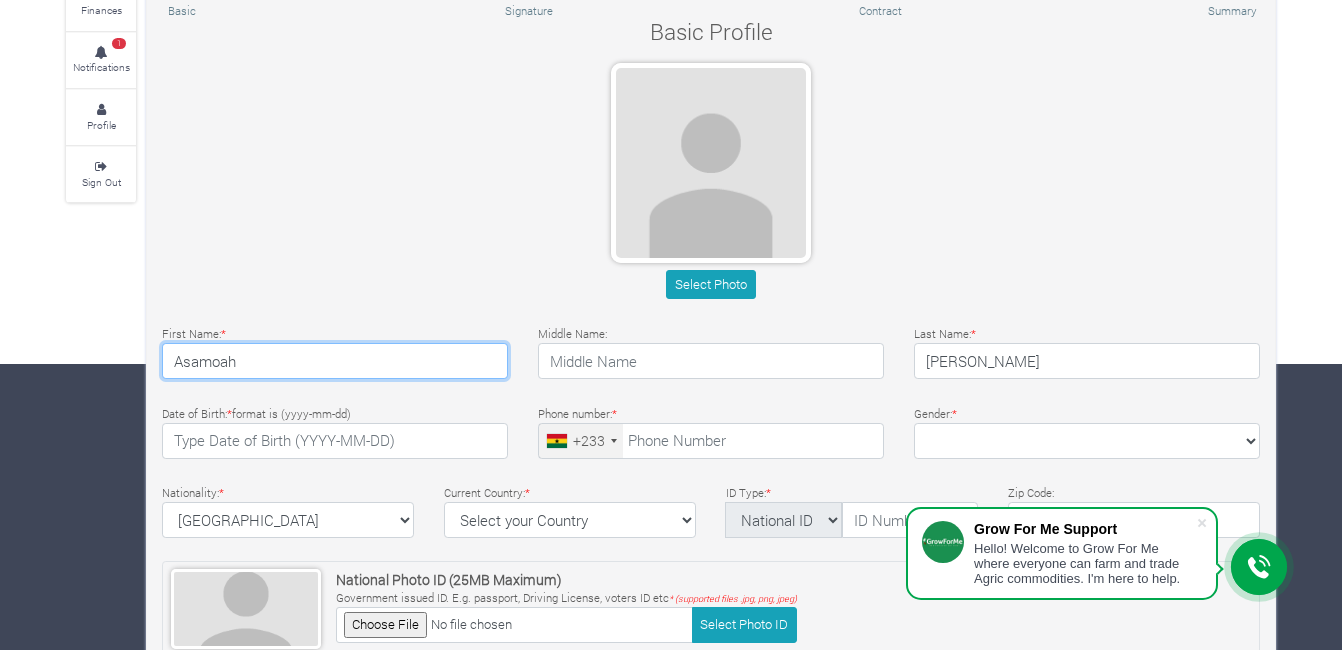 type on "0550950399" 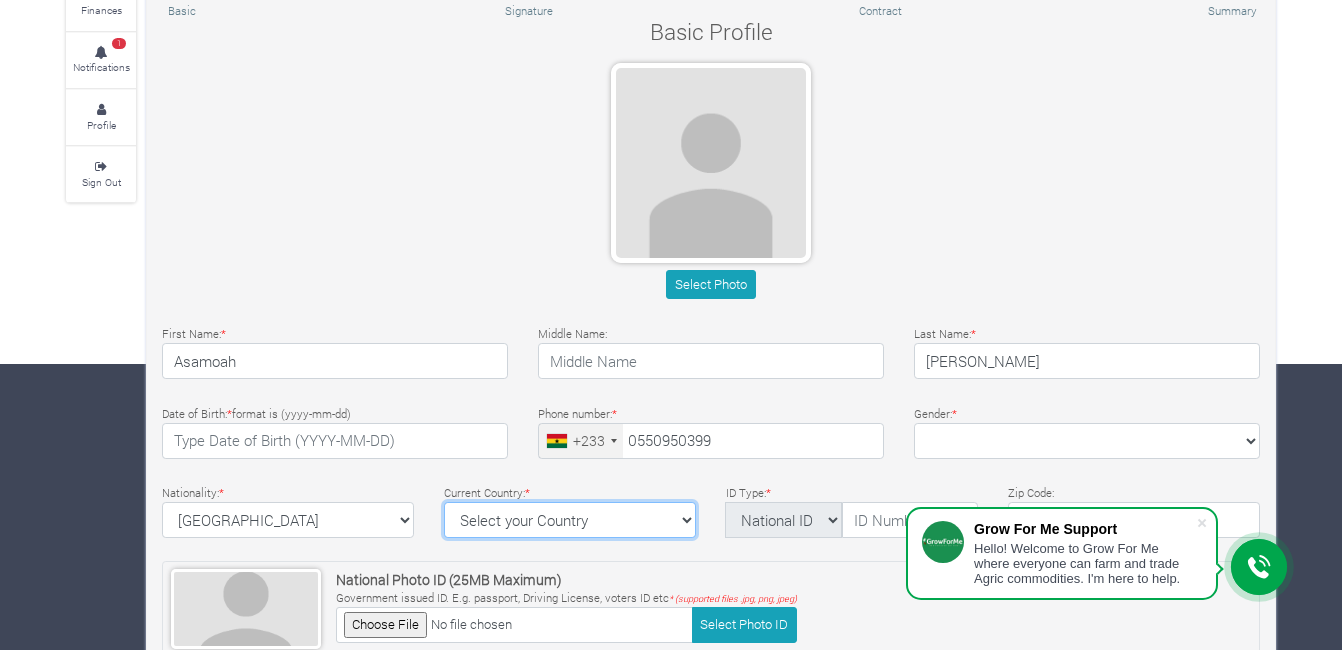 select on "Ghana" 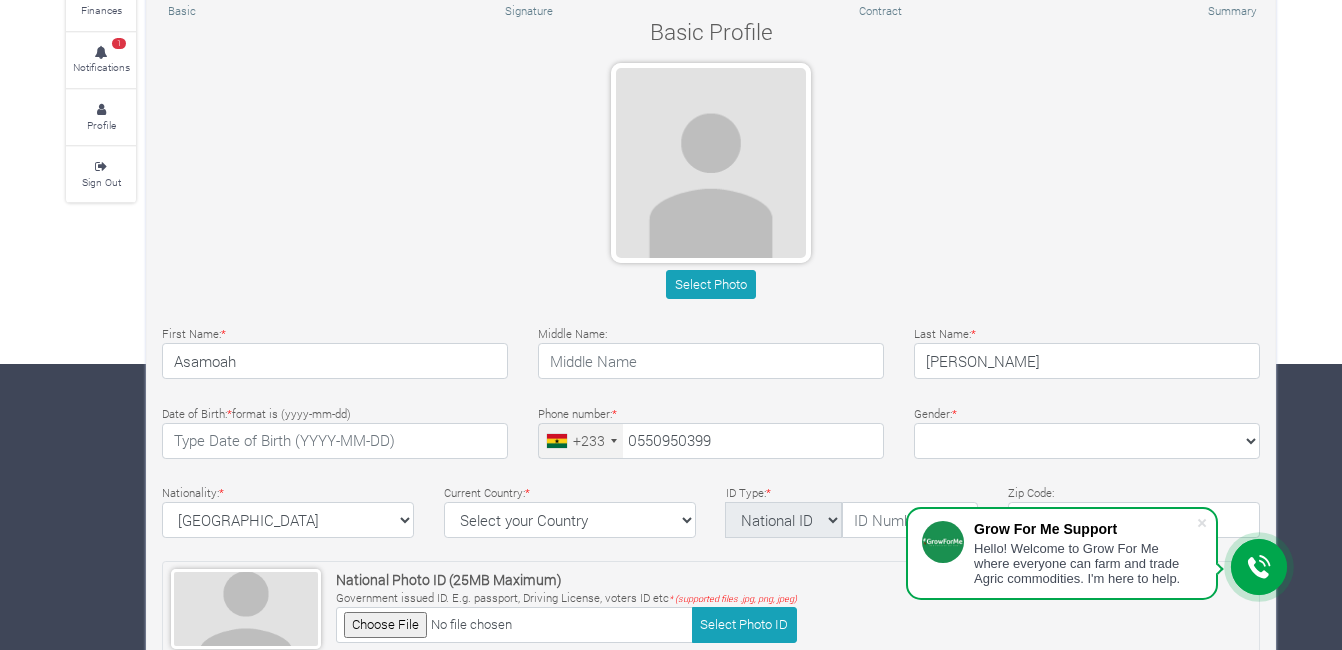 type on "Oda" 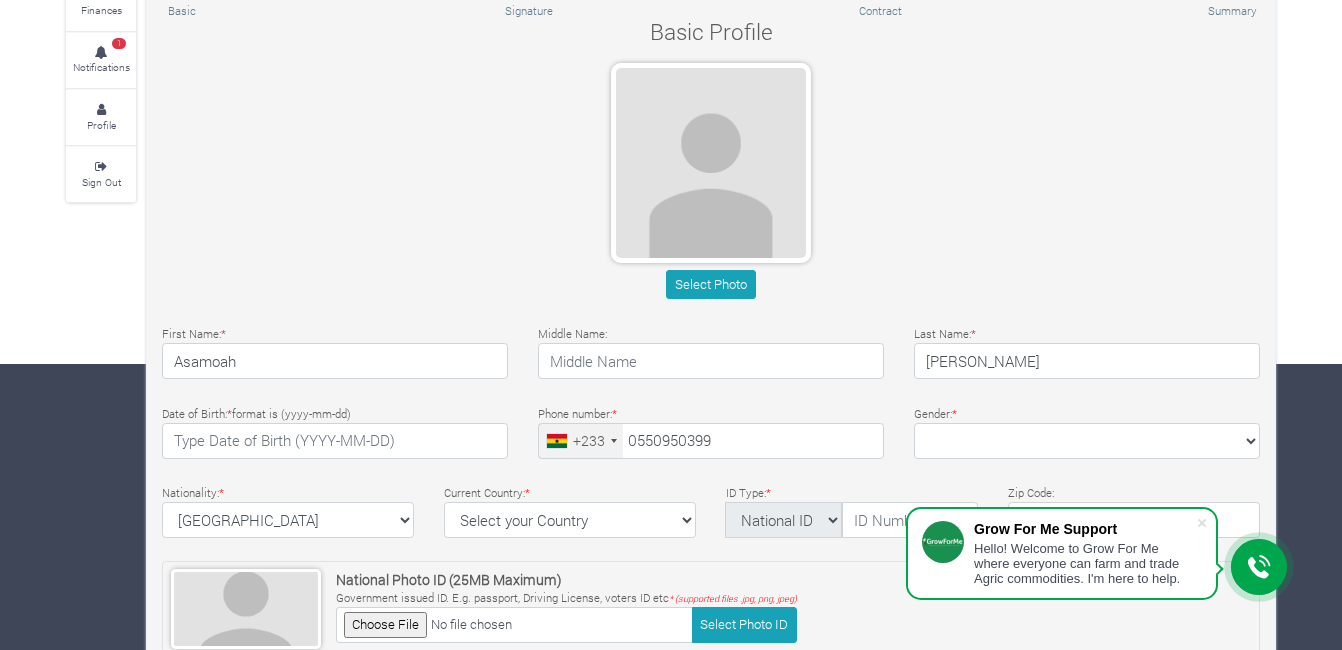 type on "GO Wonder" 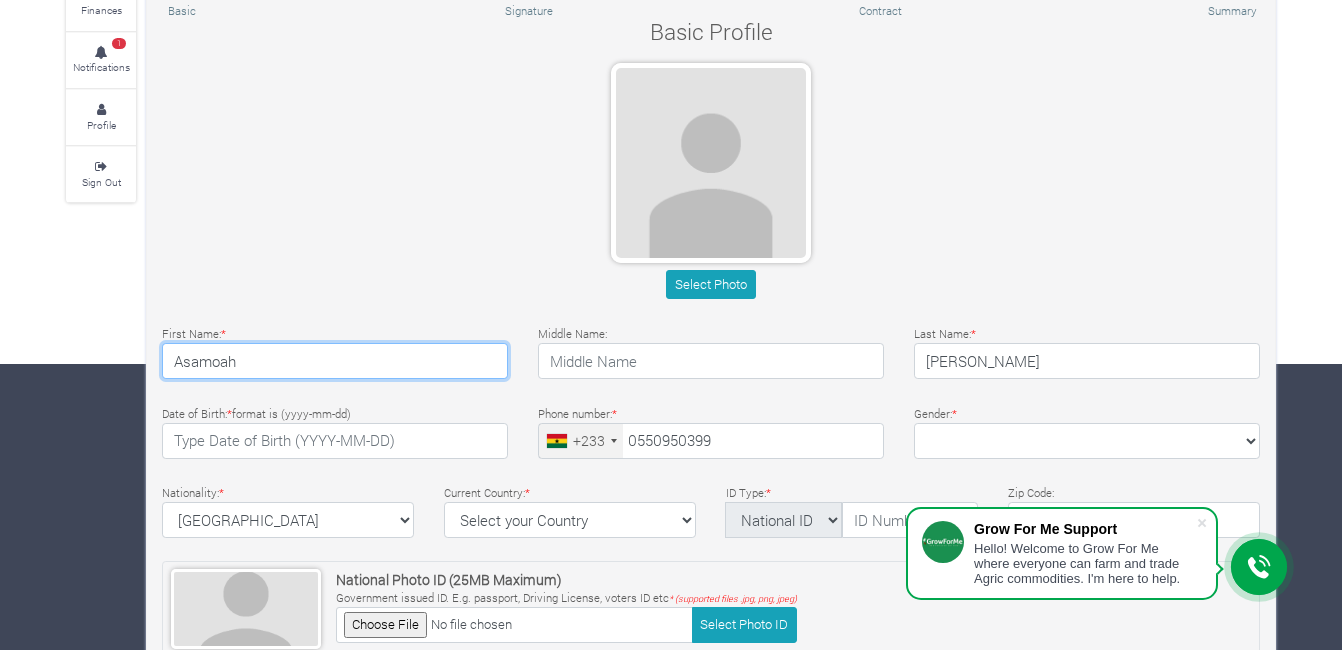 type on "55 095 0399" 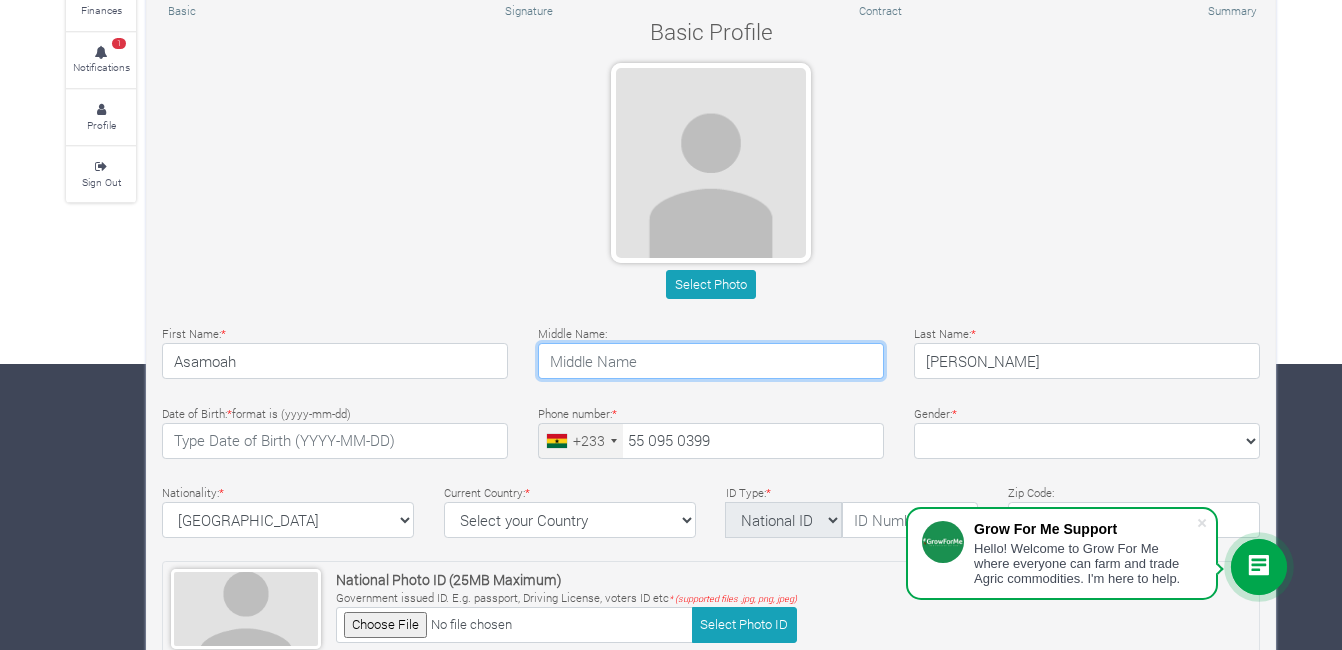 click at bounding box center [711, 361] 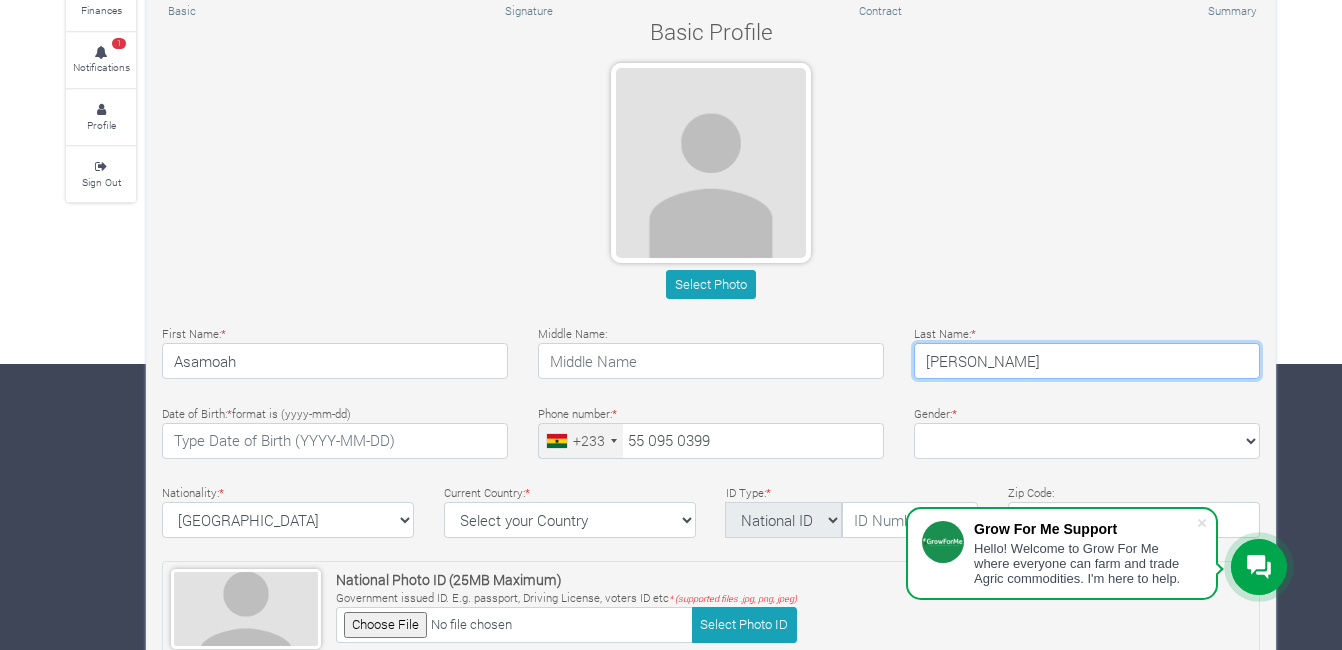 click on "Danso" at bounding box center (1087, 361) 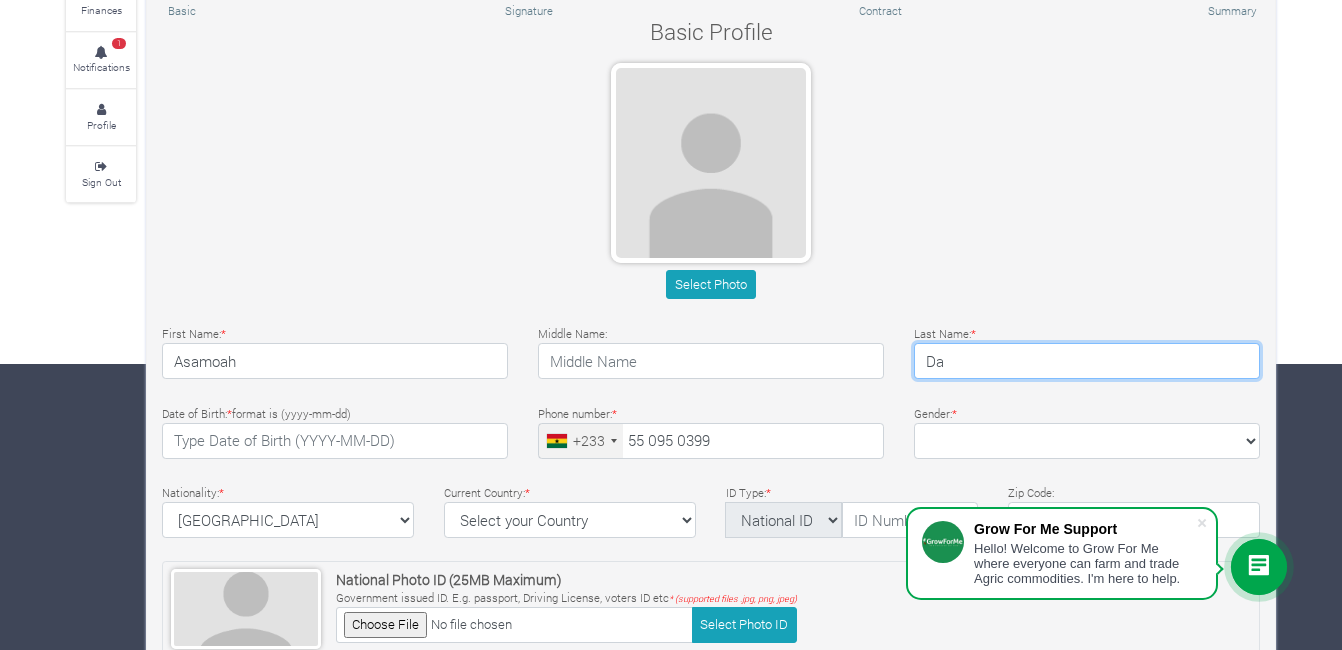 type on "D" 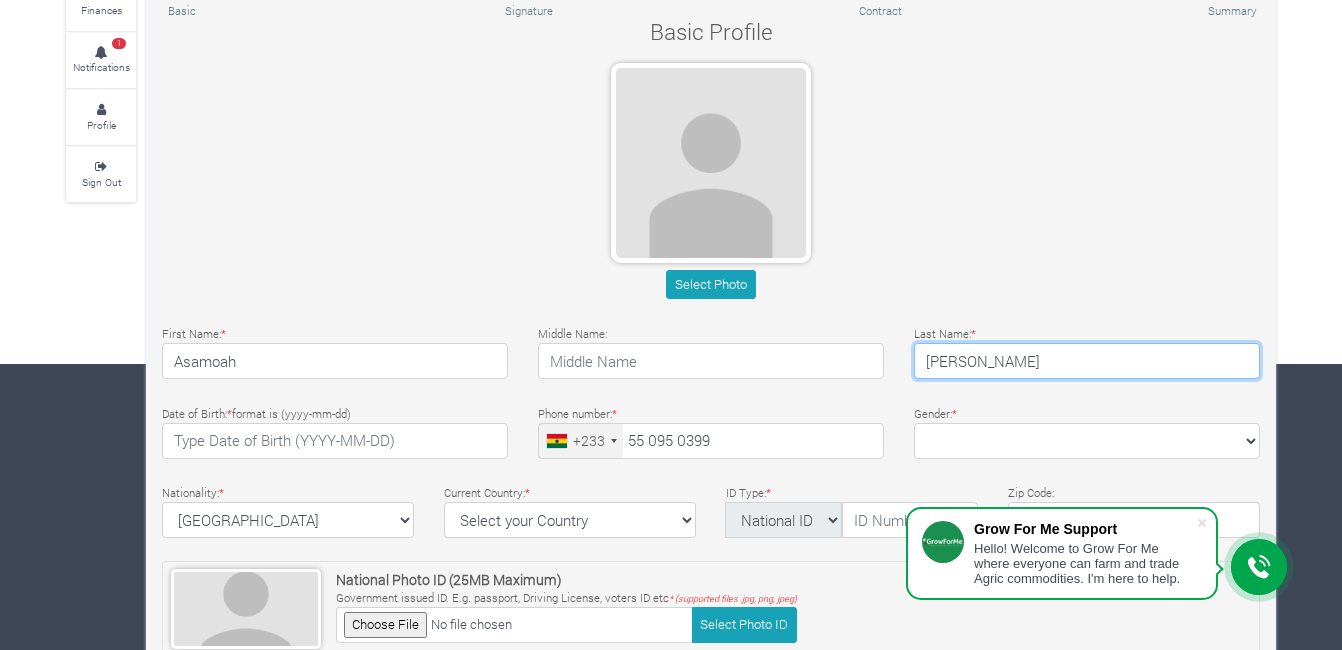 type on "Danso" 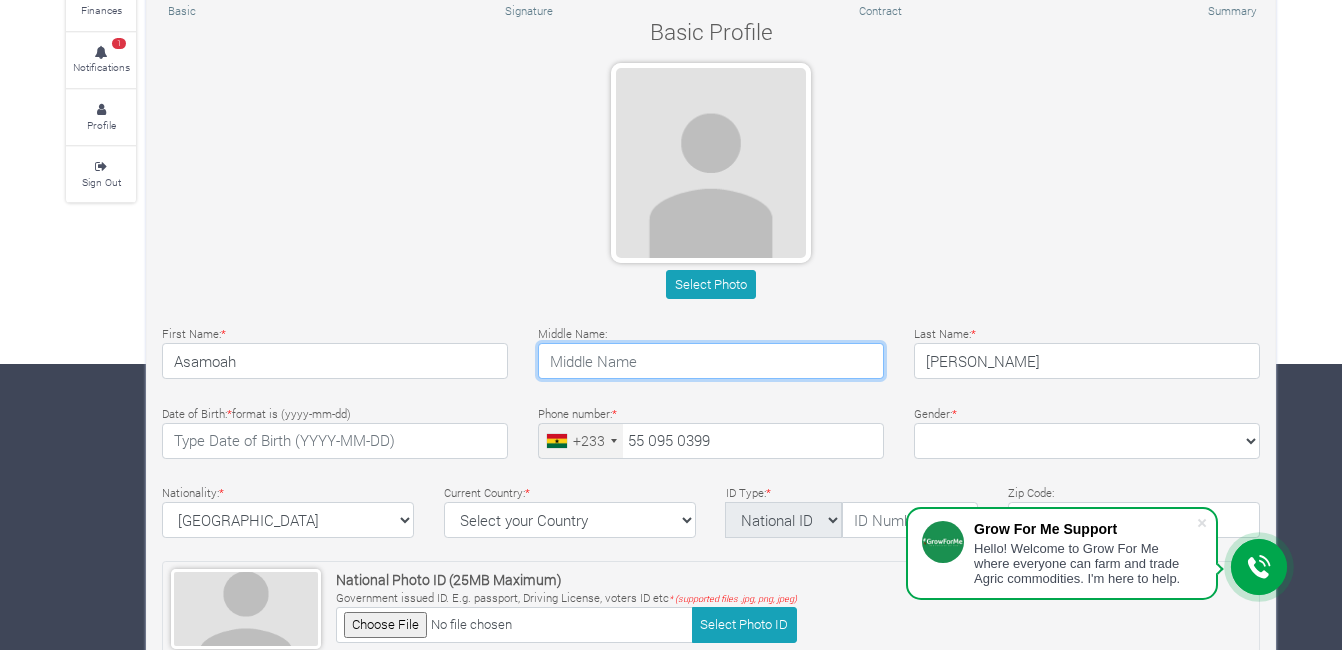 click at bounding box center [711, 361] 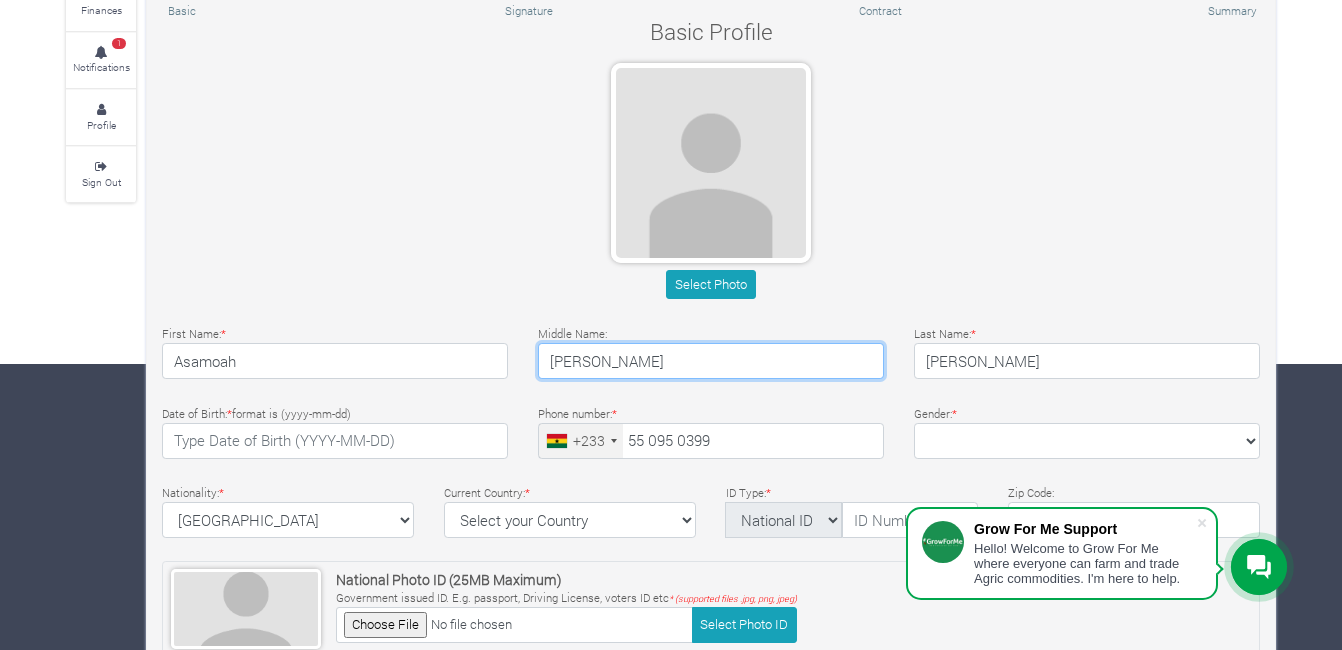type on "Stephano" 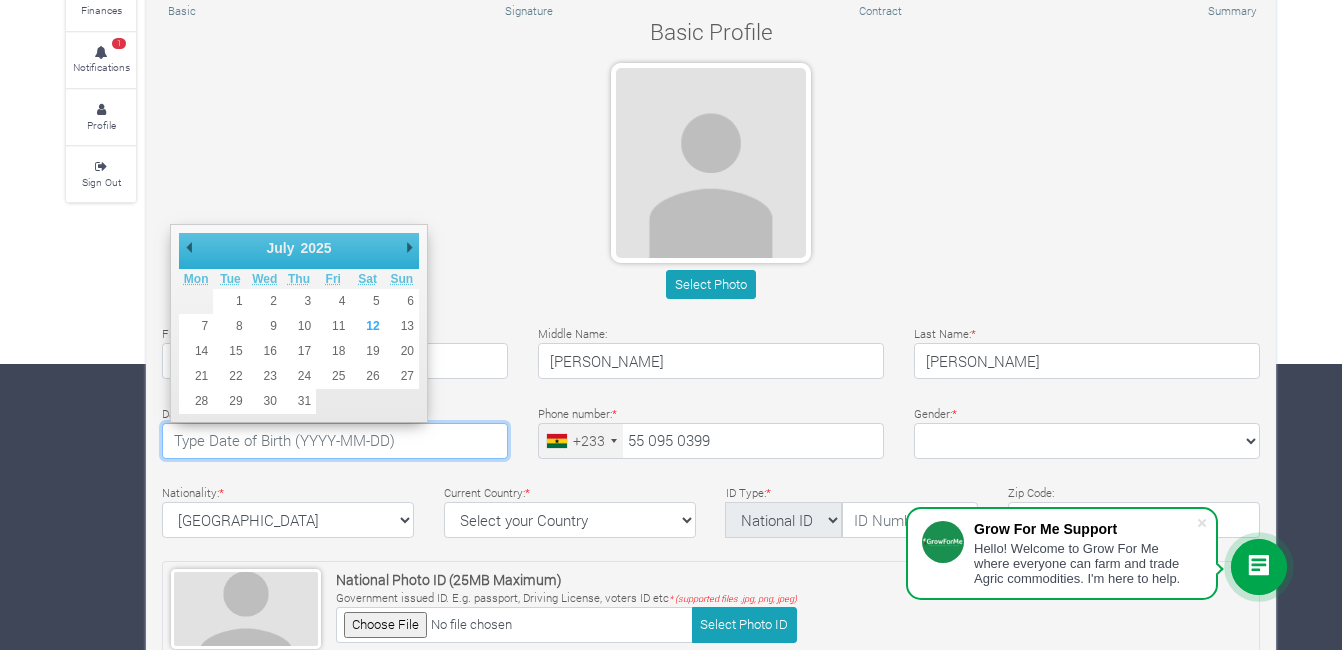 click at bounding box center (335, 441) 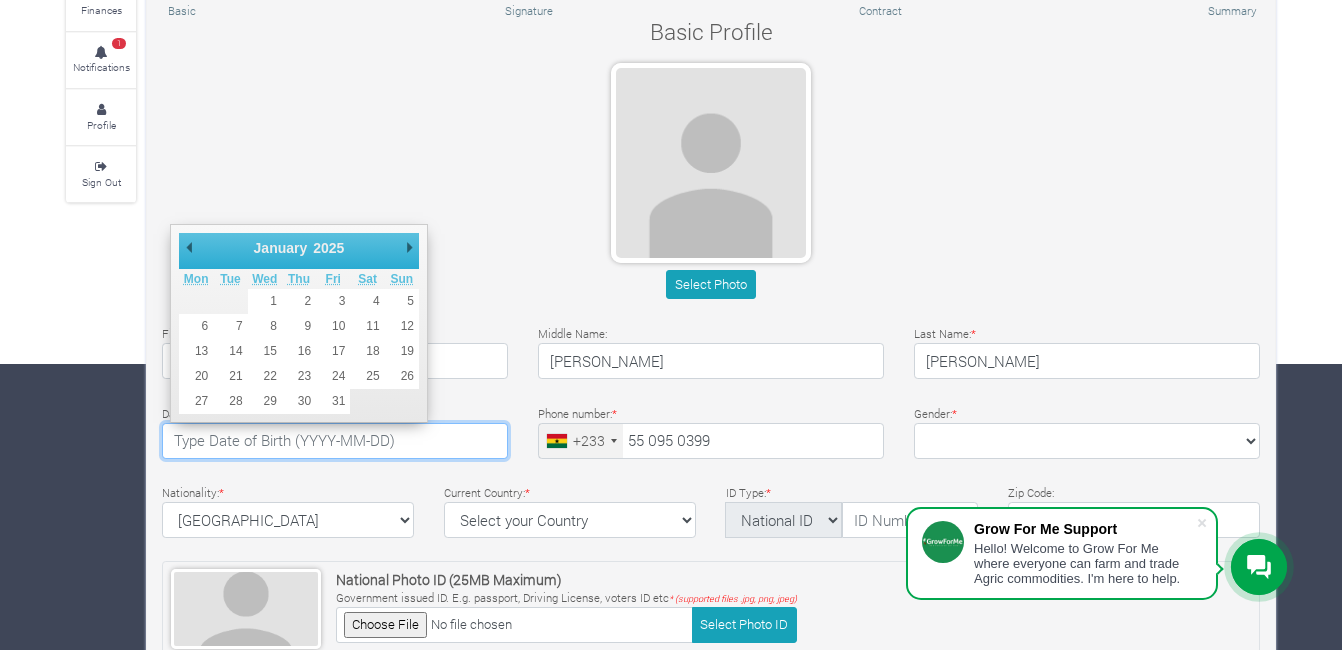 drag, startPoint x: 194, startPoint y: 247, endPoint x: 206, endPoint y: 247, distance: 12 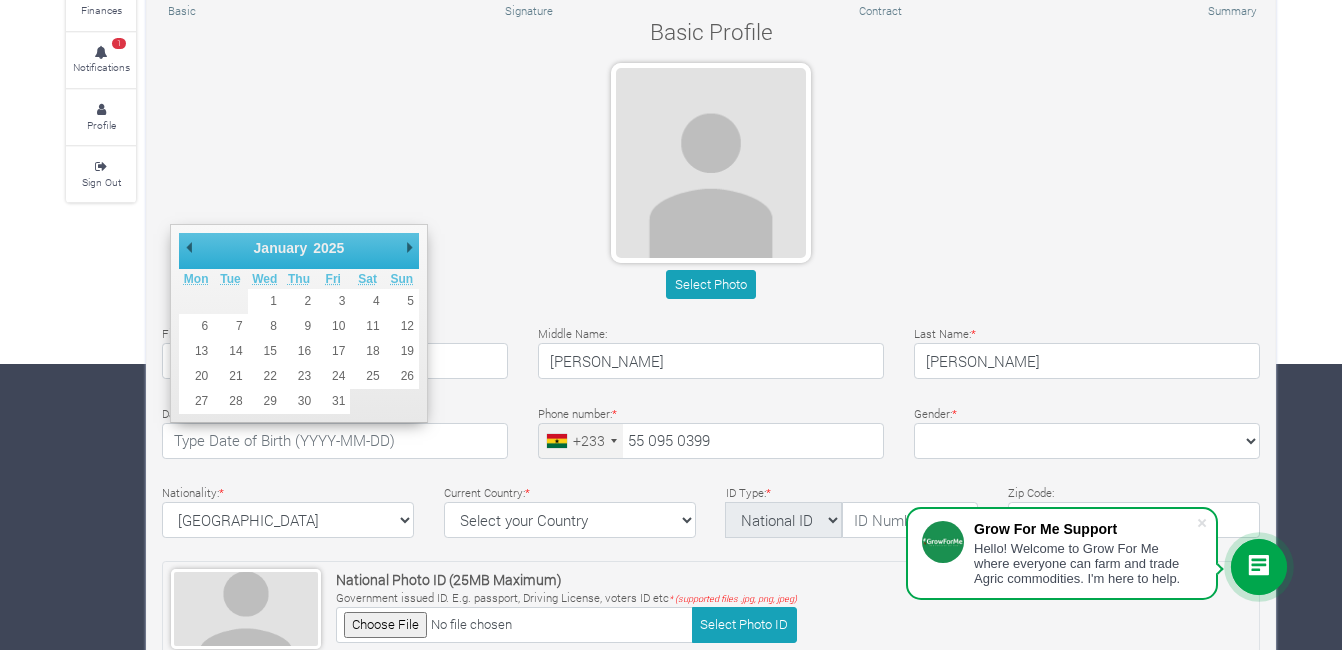 click on "January February March April May June July August September October November December" at bounding box center [296, 248] 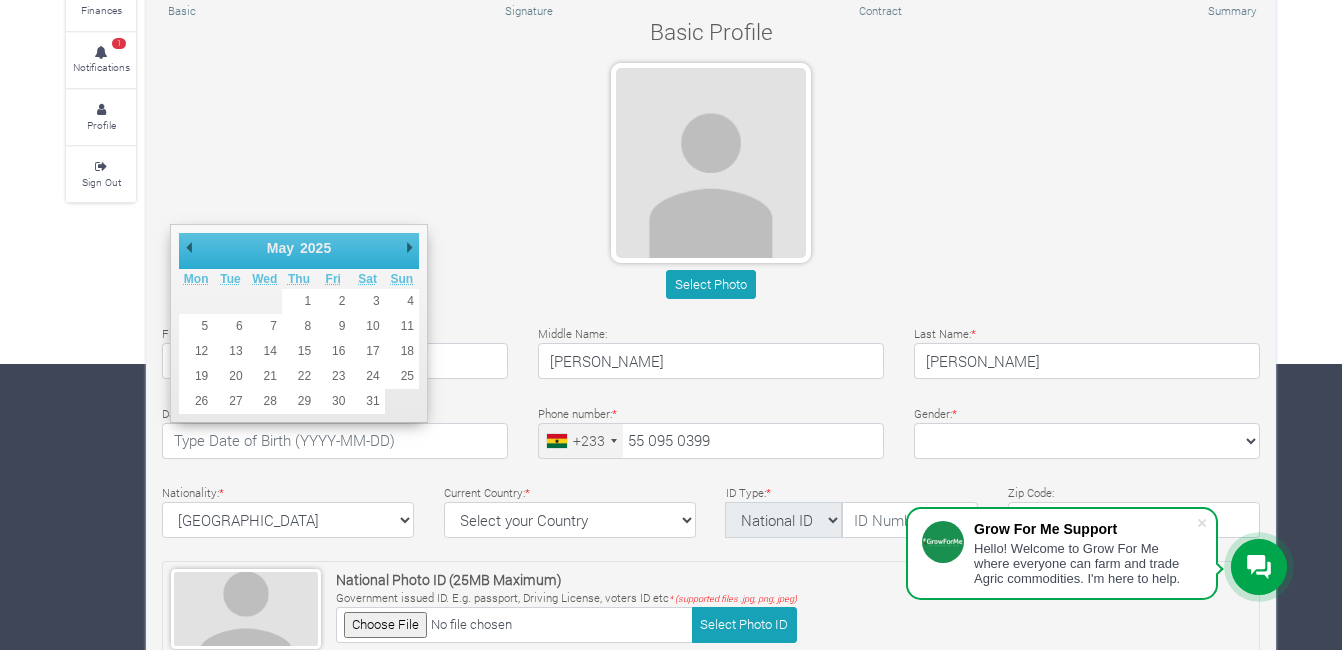 click on "1901 1902 1903 1904 1905 1906 1907 1908 1909 1910 1911 1912 1913 1914 1915 1916 1917 1918 1919 1920 1921 1922 1923 1924 1925 1926 1927 1928 1929 1930 1931 1932 1933 1934 1935 1936 1937 1938 1939 1940 1941 1942 1943 1944 1945 1946 1947 1948 1949 1950 1951 1952 1953 1954 1955 1956 1957 1958 1959 1960 1961 1962 1963 1964 1965 1966 1967 1968 1969 1970 1971 1972 1973 1974 1975 1976 1977 1978 1979 1980 1981 1982 1983 1984 1985 1986 1987 1988 1989 1990 1991 1992 1993 1994 1995 1996 1997 1998 1999 2000 2001 2002 2003 2004 2005 2006 2007 2008 2009 2010 2011 2012 2013 2014" at bounding box center (324, 248) 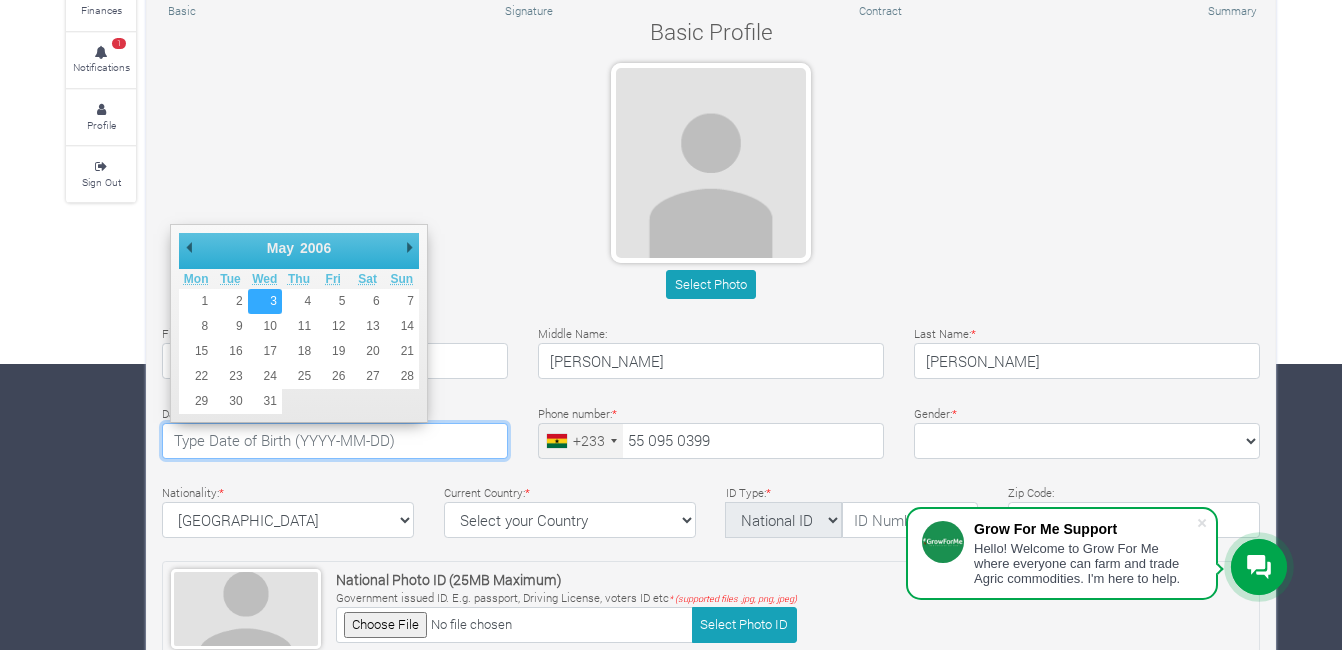 type on "2006-05-03" 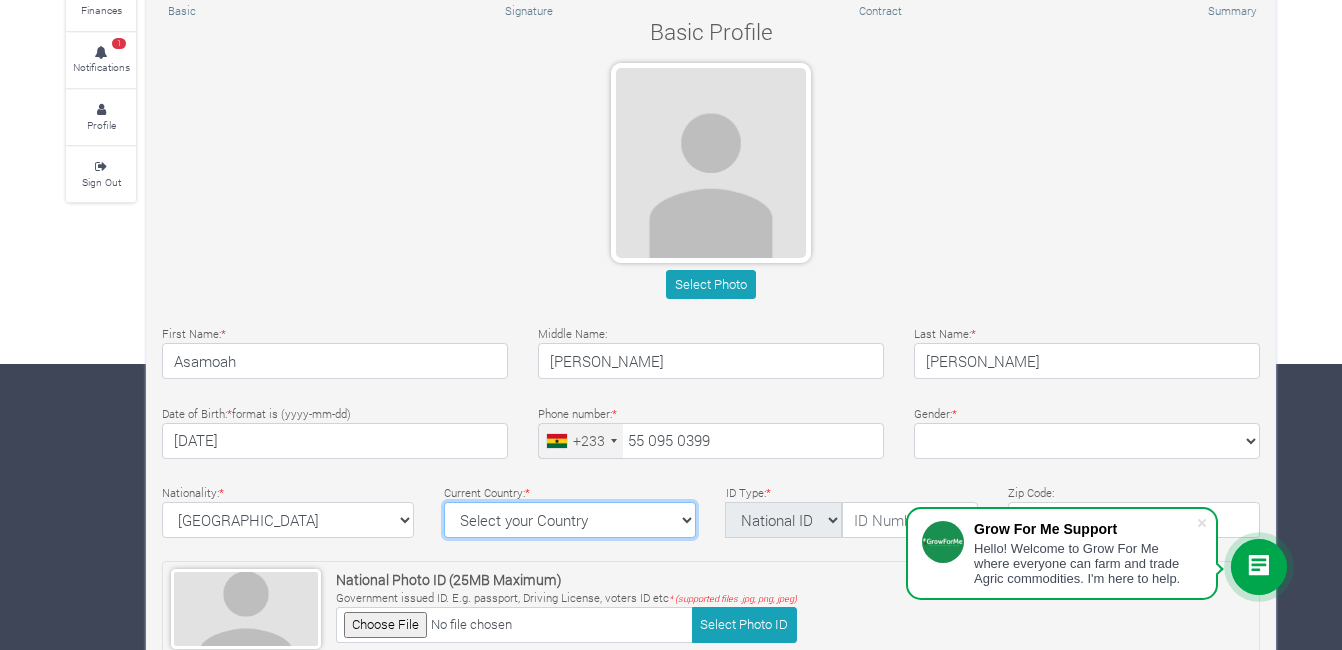 click on "Select your Country
Afghanistan
Albania
Algeria
American Samoa
Andorra
Angola
Anguilla
Antigua & Barbuda
Argentina
Armenia
Aruba
Australia
Austria
Azerbaijan
Bahamas
Bahrain
Barbados" at bounding box center [570, 520] 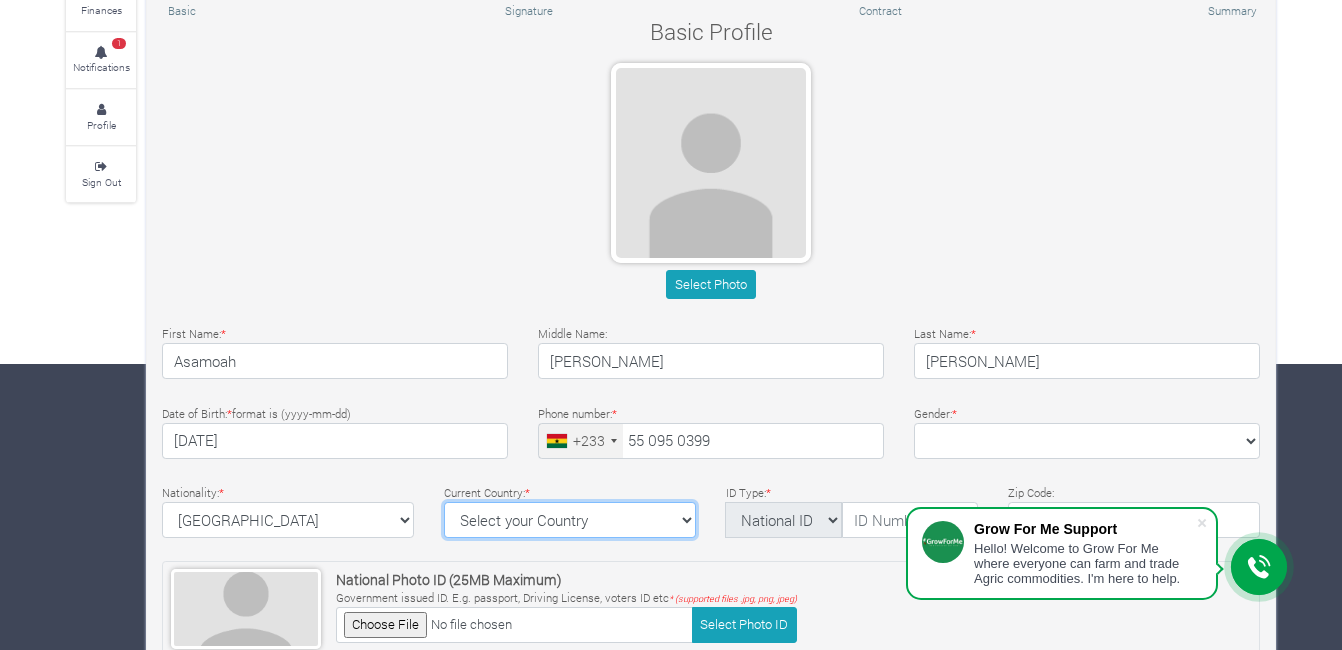 click on "Select your Country
Afghanistan
Albania
Algeria
American Samoa
Andorra
Angola
Anguilla
Antigua & Barbuda
Argentina
Armenia
Aruba
Australia
Austria
Azerbaijan
Bahamas
Bahrain
Barbados" at bounding box center [570, 520] 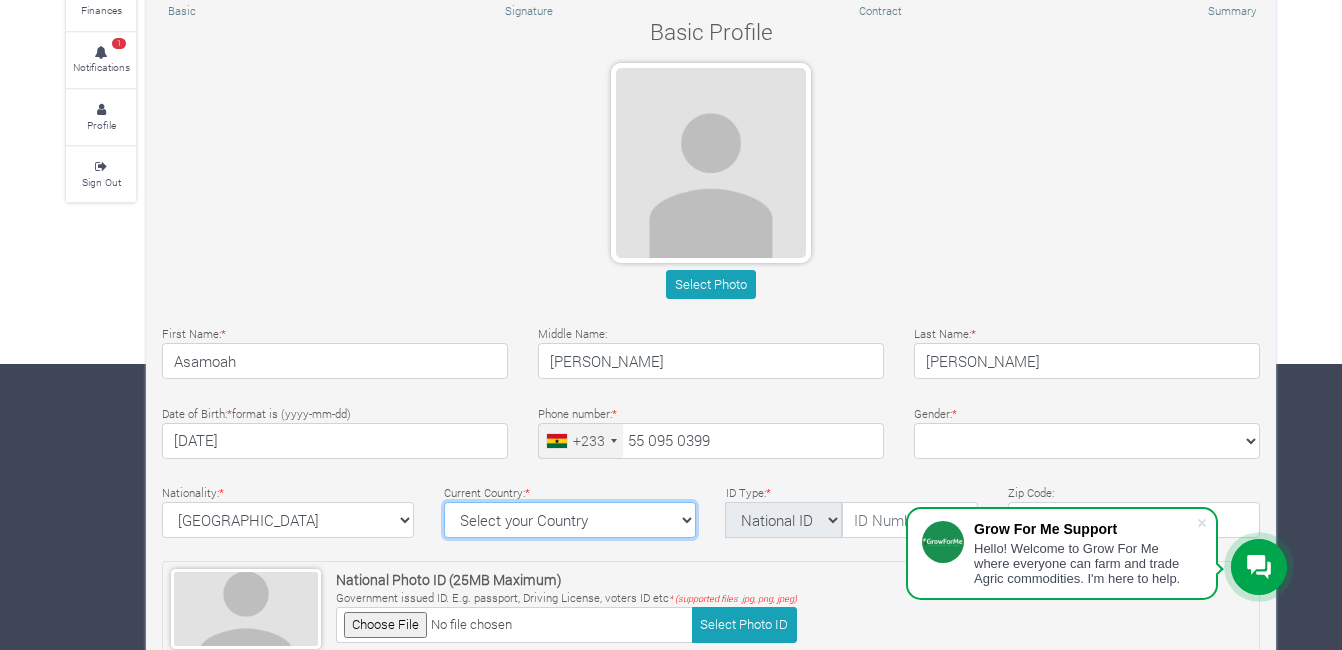 scroll, scrollTop: 619, scrollLeft: 0, axis: vertical 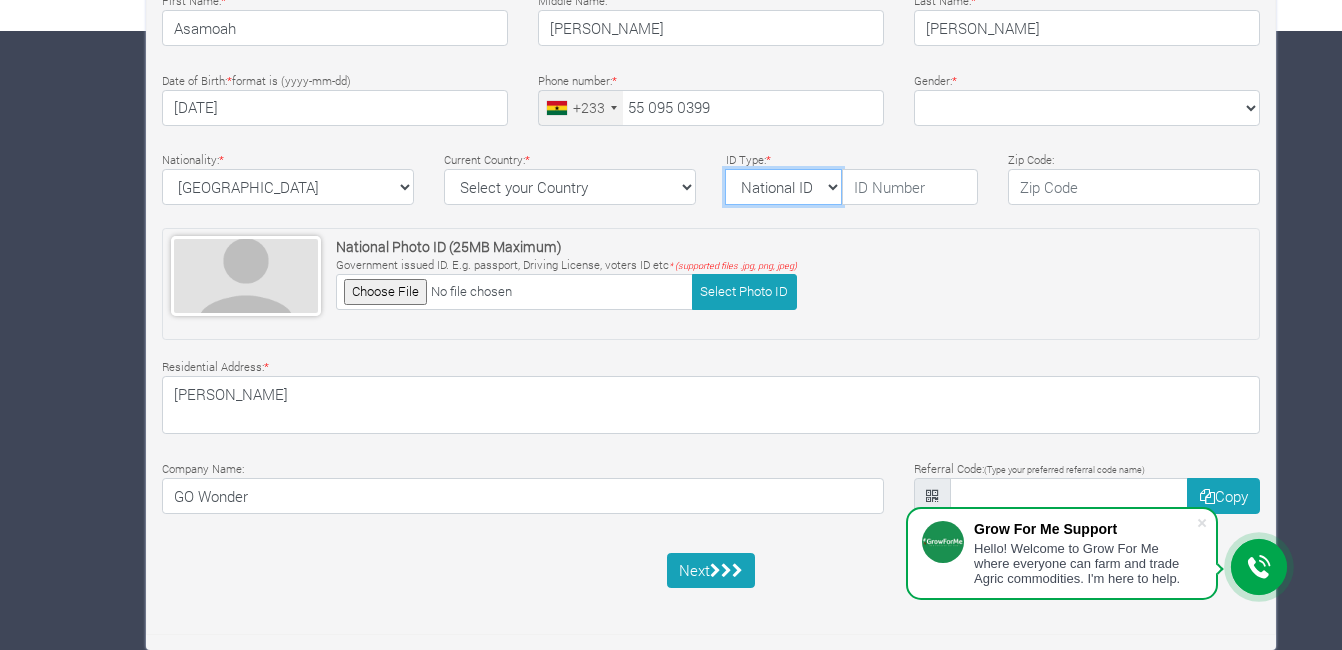click on "National ID
Ghana ID
Passport
Drivers" at bounding box center [783, 187] 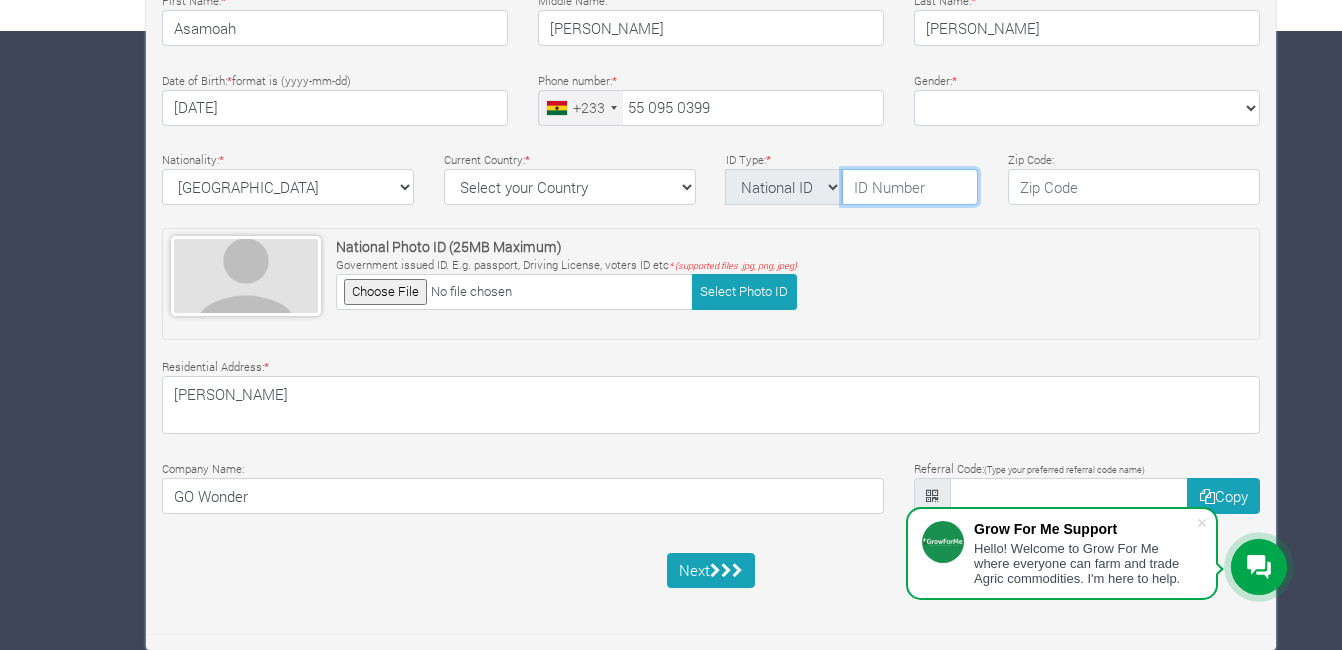 click at bounding box center [910, 187] 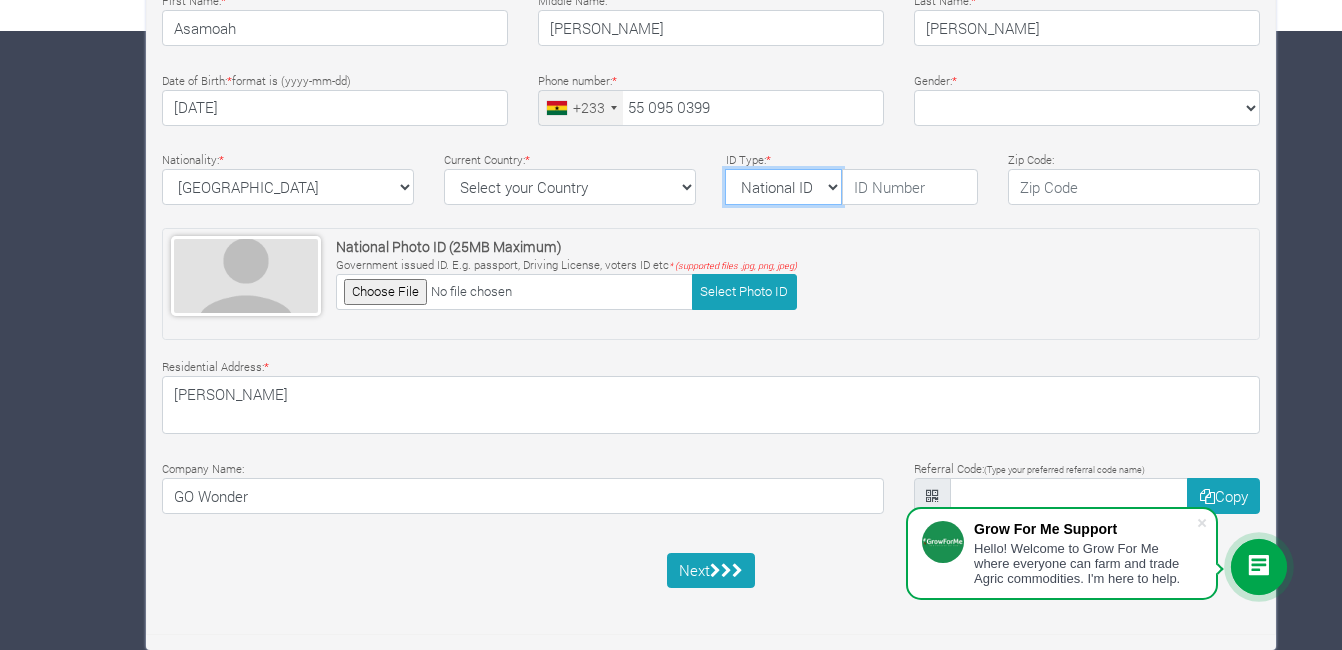 click on "National ID
Ghana ID
Passport
Drivers" at bounding box center [783, 187] 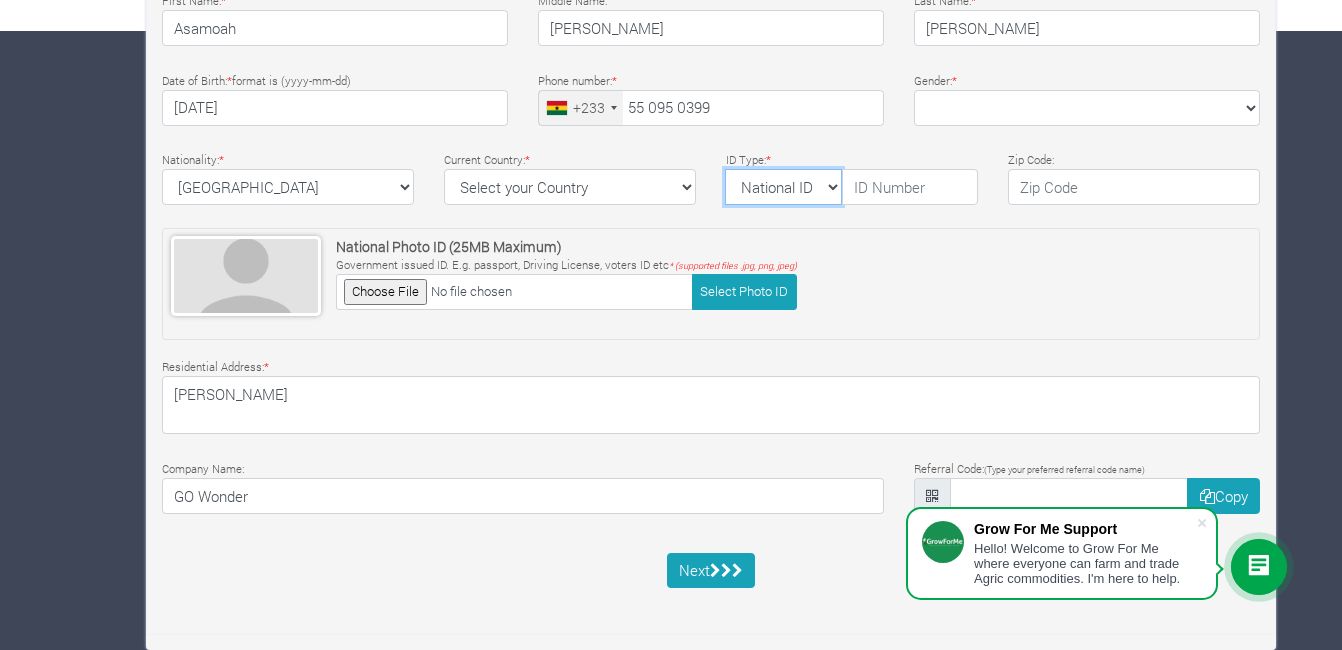 select on "Ghana ID" 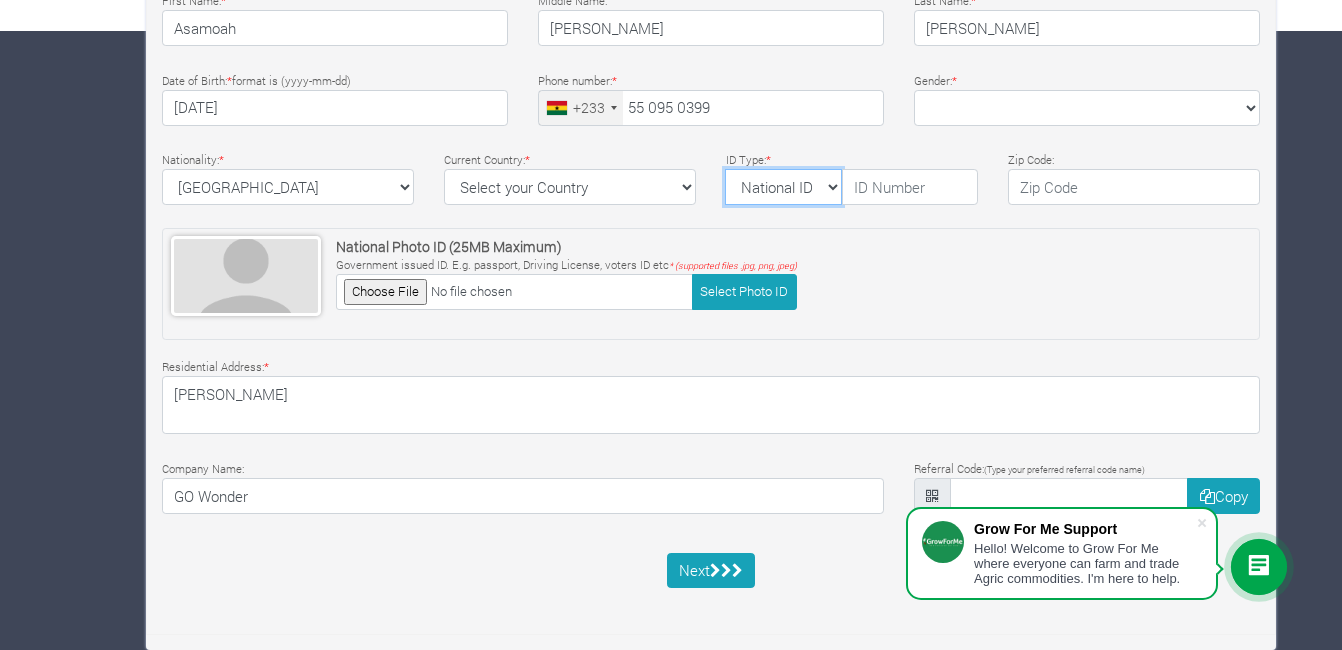click on "National ID
Ghana ID
Passport
Drivers" at bounding box center [783, 187] 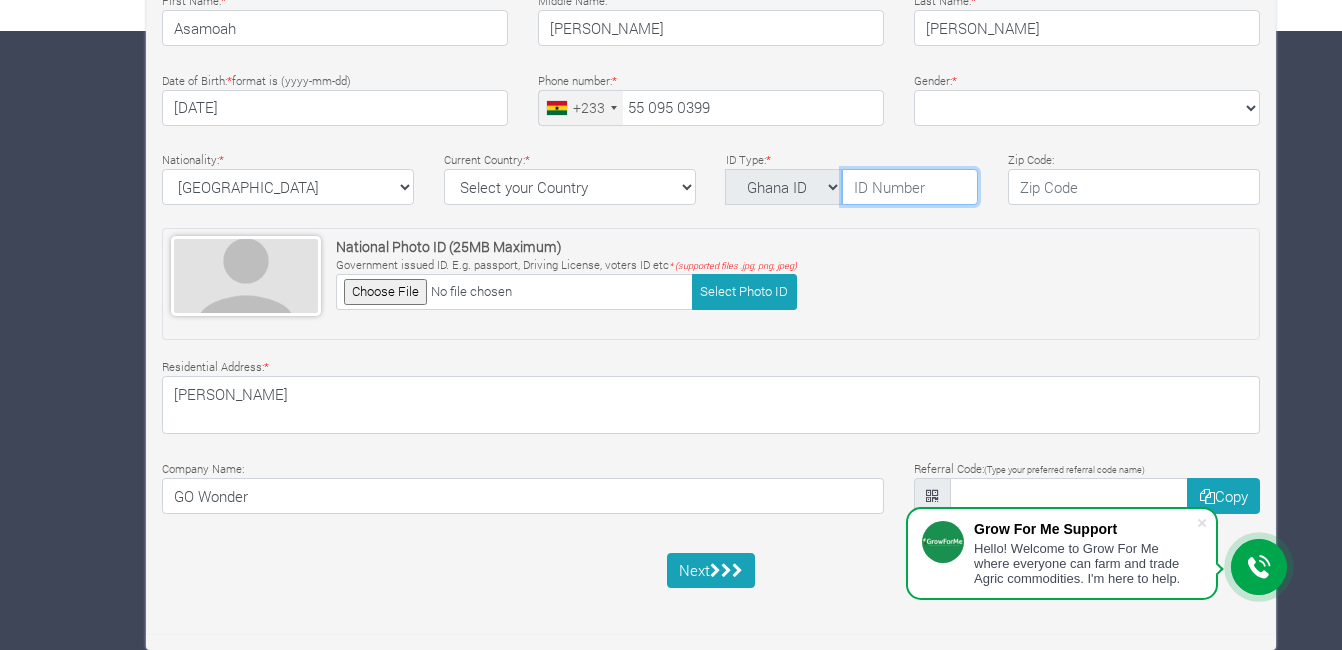 click at bounding box center (910, 187) 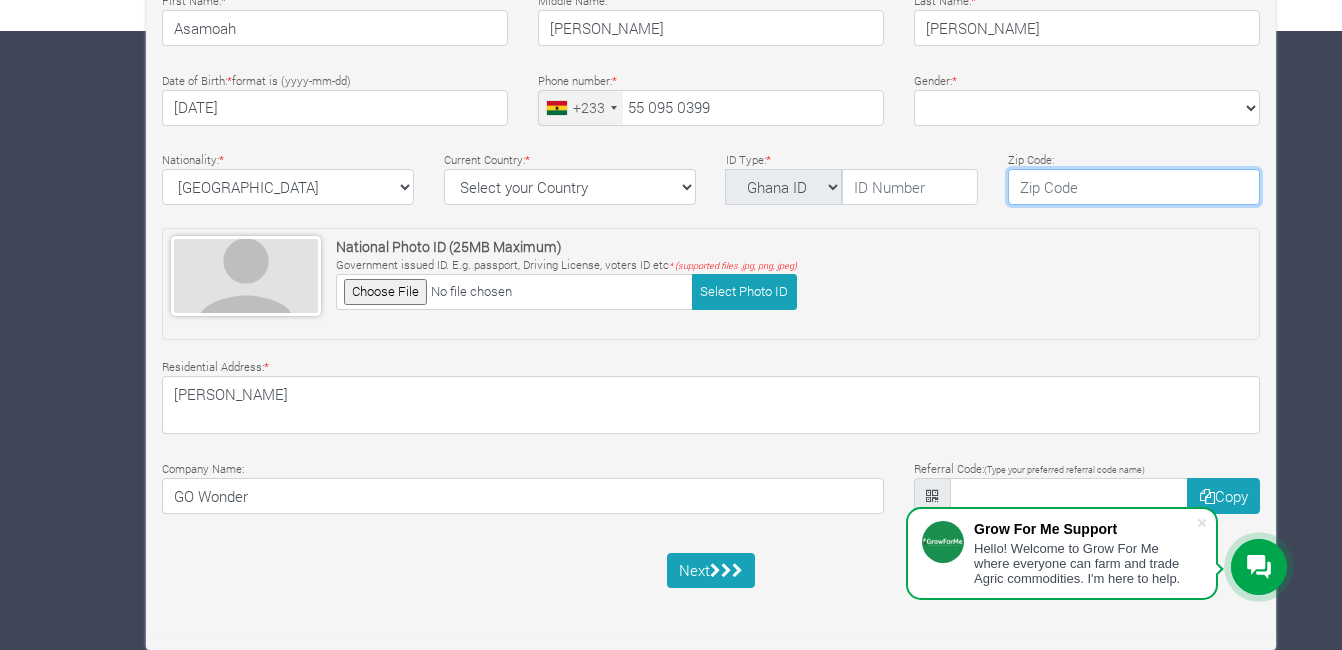 click at bounding box center (1134, 187) 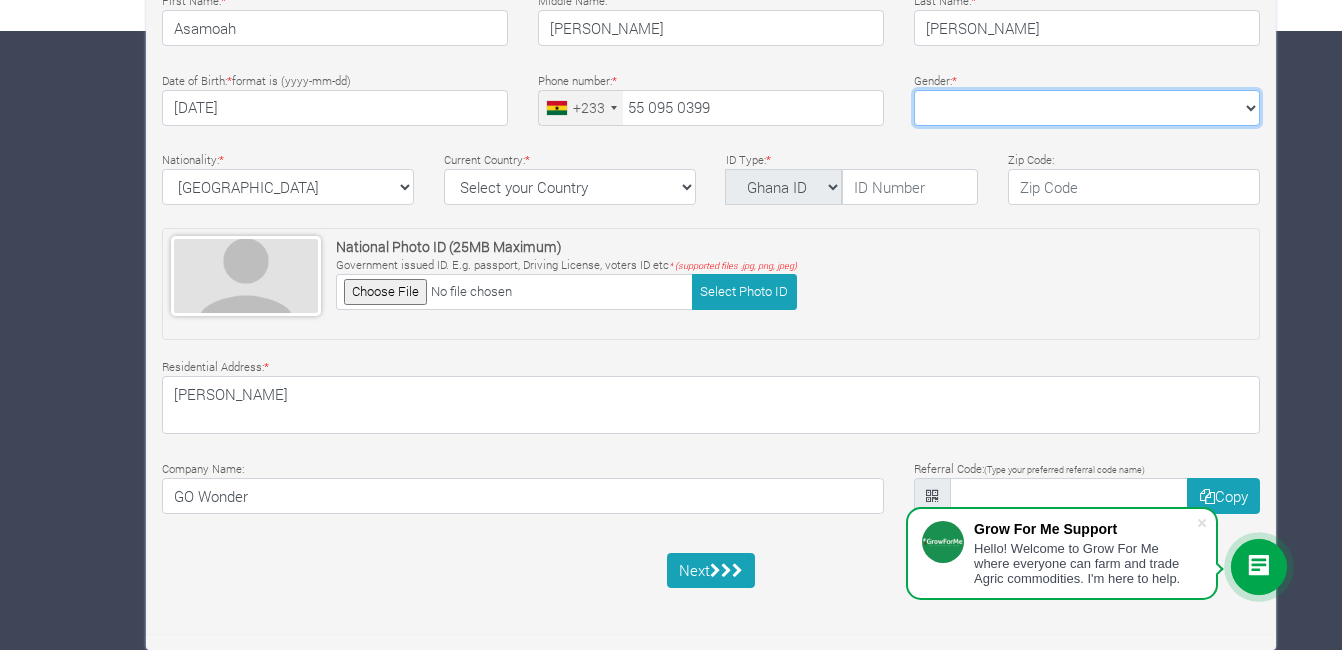 click on "Female
Male" at bounding box center (1087, 108) 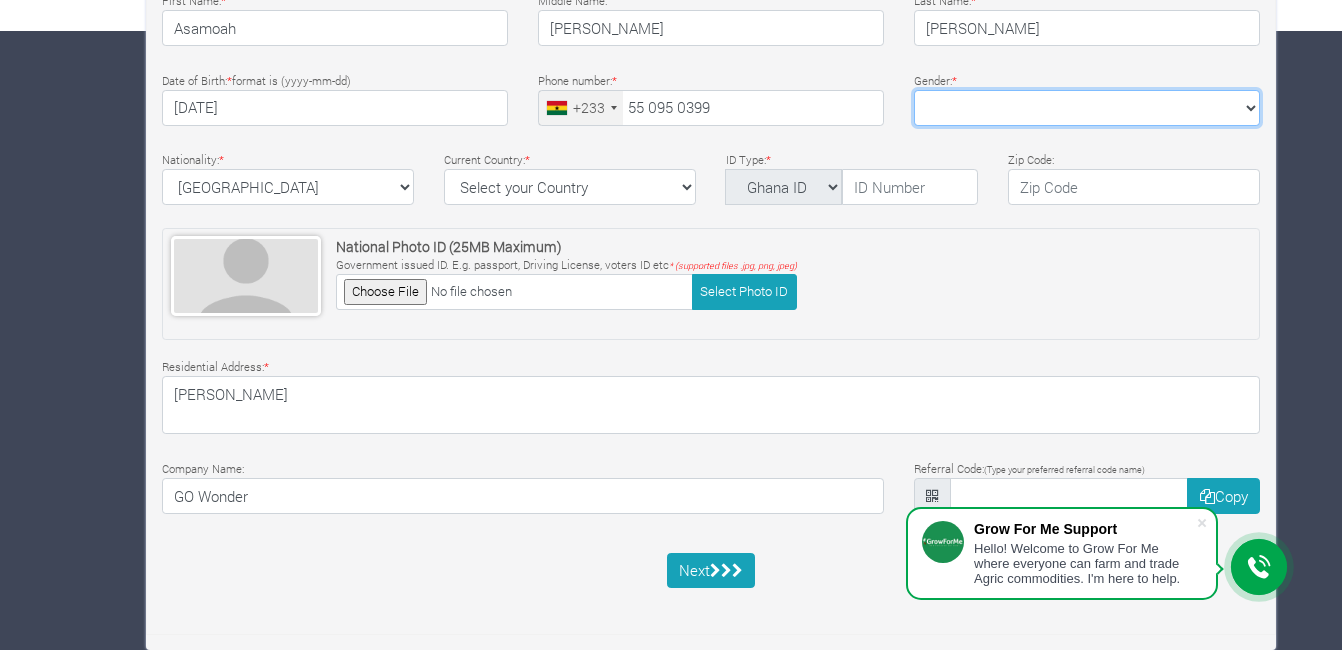 select on "Male" 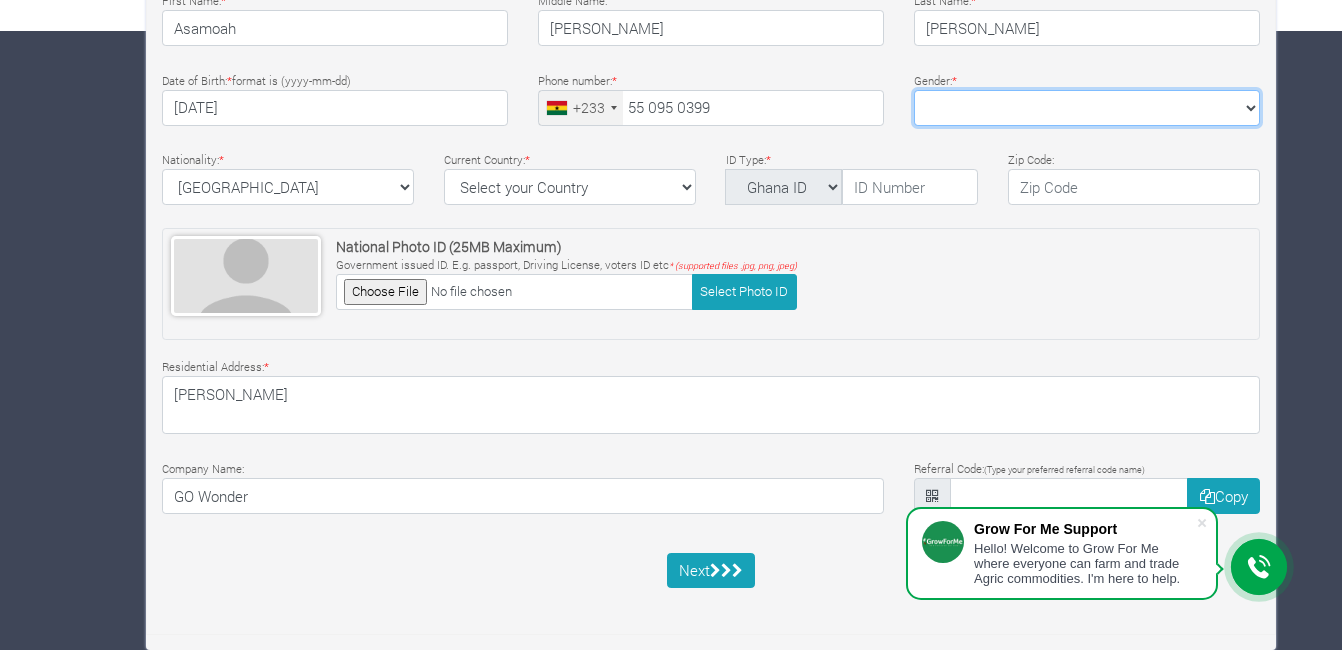 click on "Female
Male" at bounding box center [1087, 108] 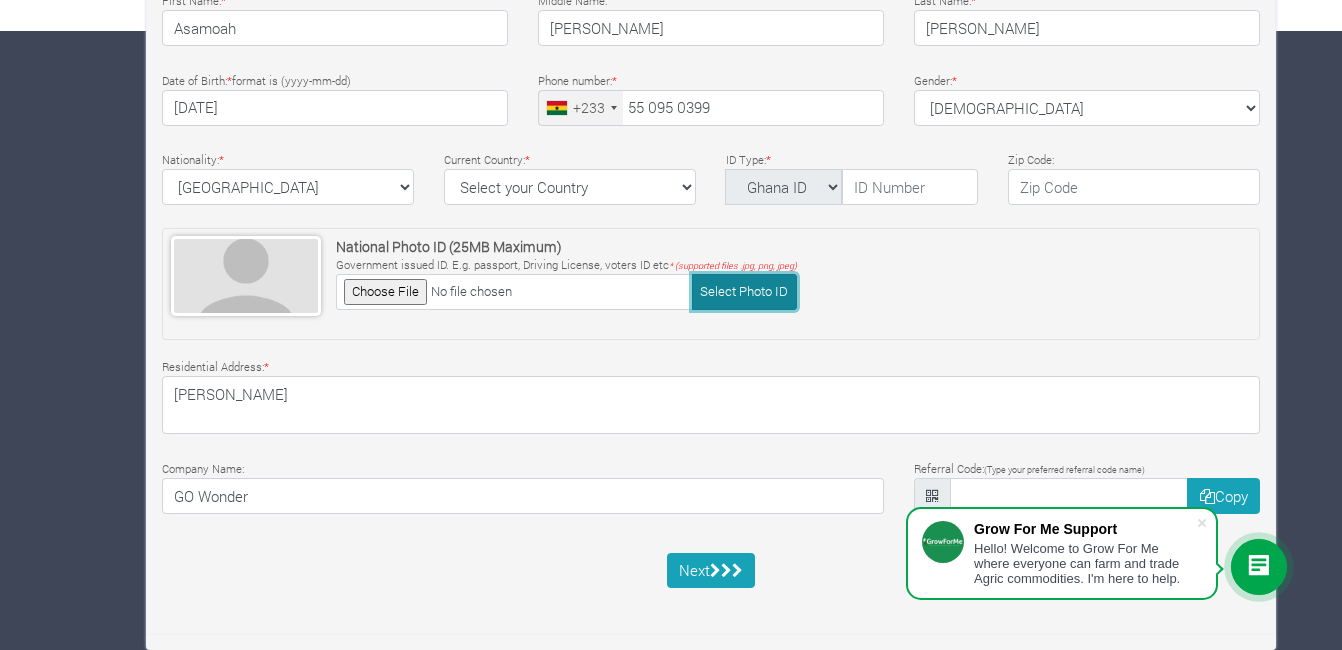click on "Select Photo ID" at bounding box center [744, 291] 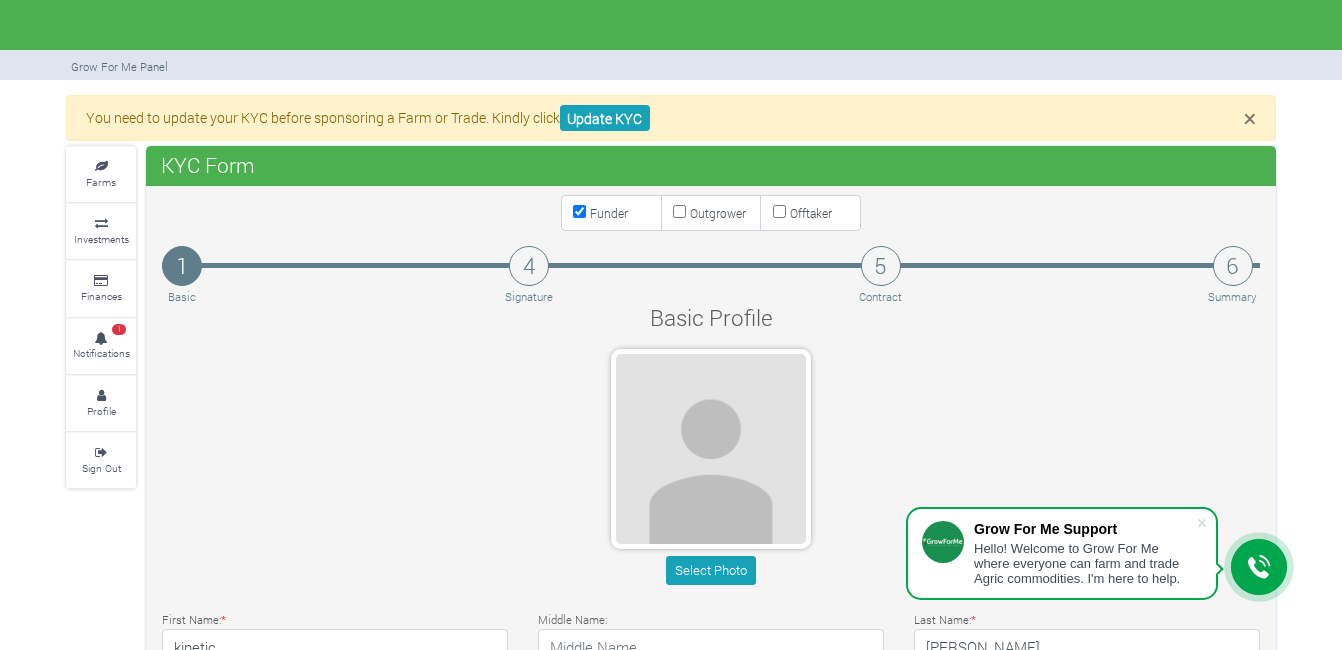scroll, scrollTop: 619, scrollLeft: 0, axis: vertical 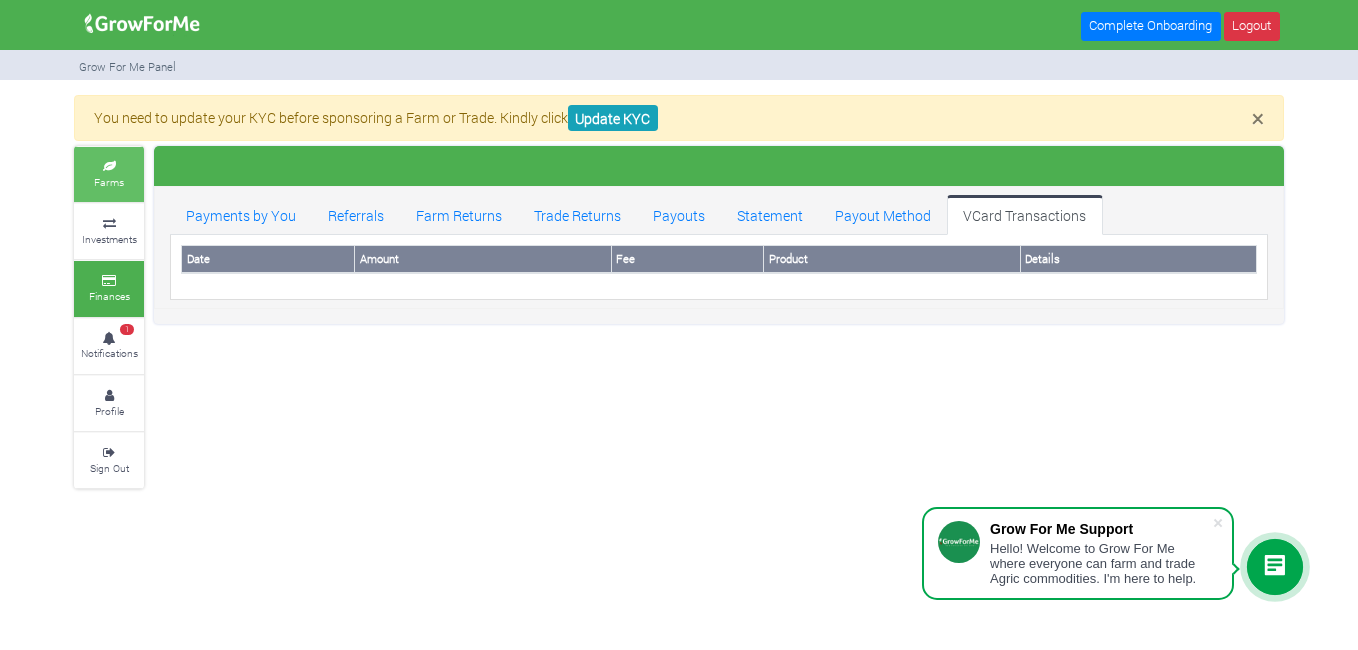click on "Farms" at bounding box center (109, 174) 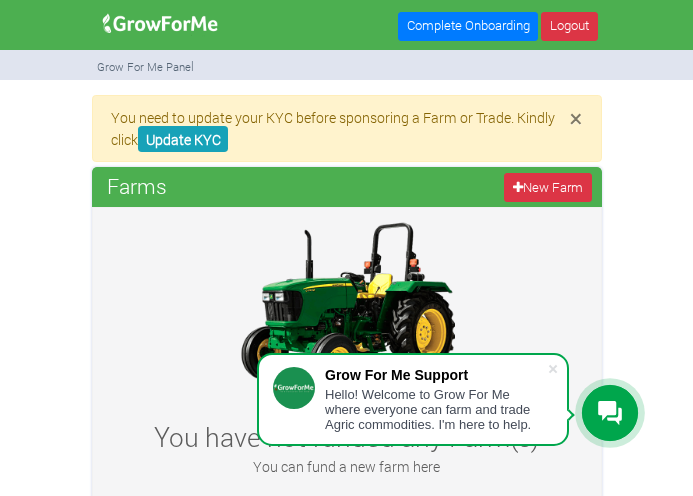 scroll, scrollTop: 0, scrollLeft: 0, axis: both 